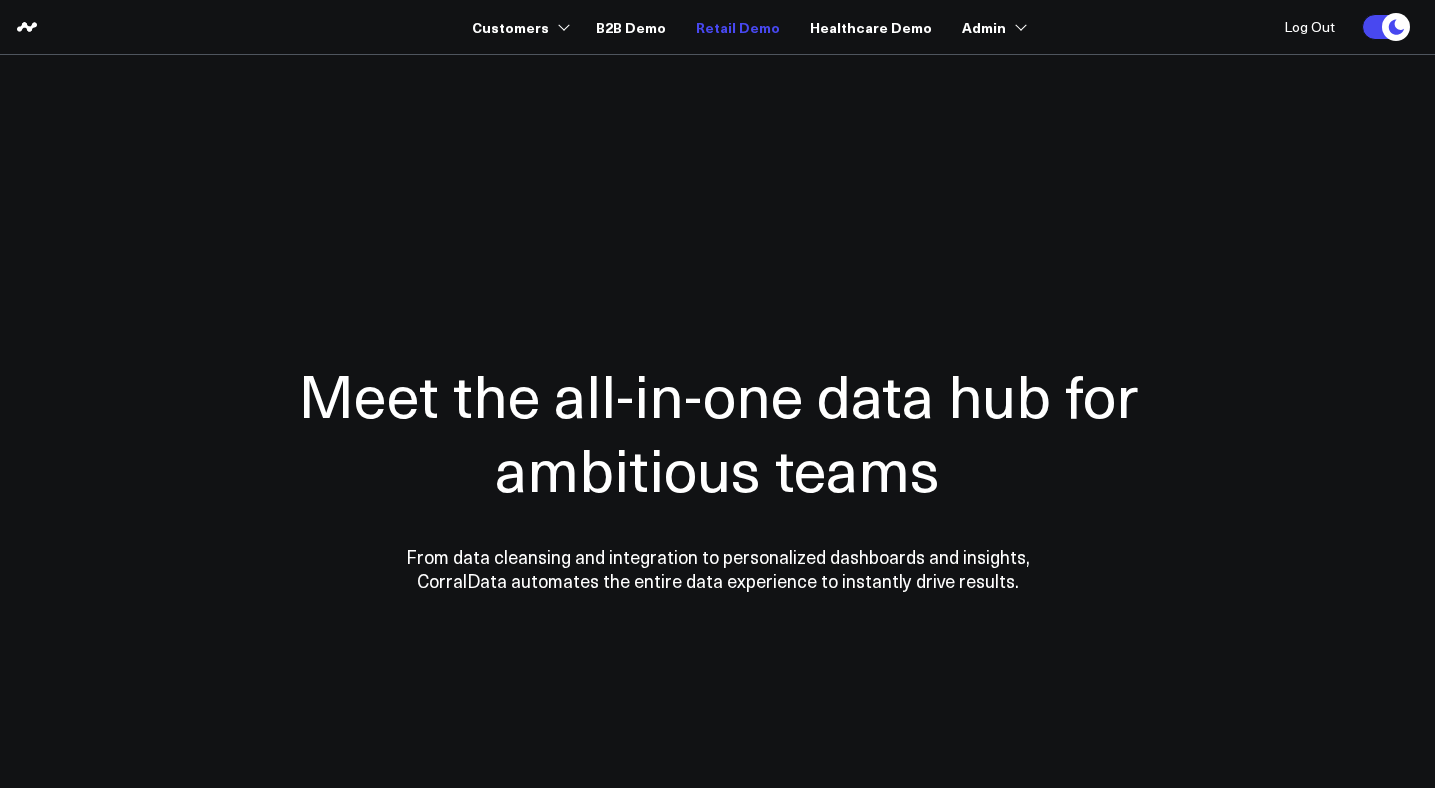 scroll, scrollTop: 0, scrollLeft: 0, axis: both 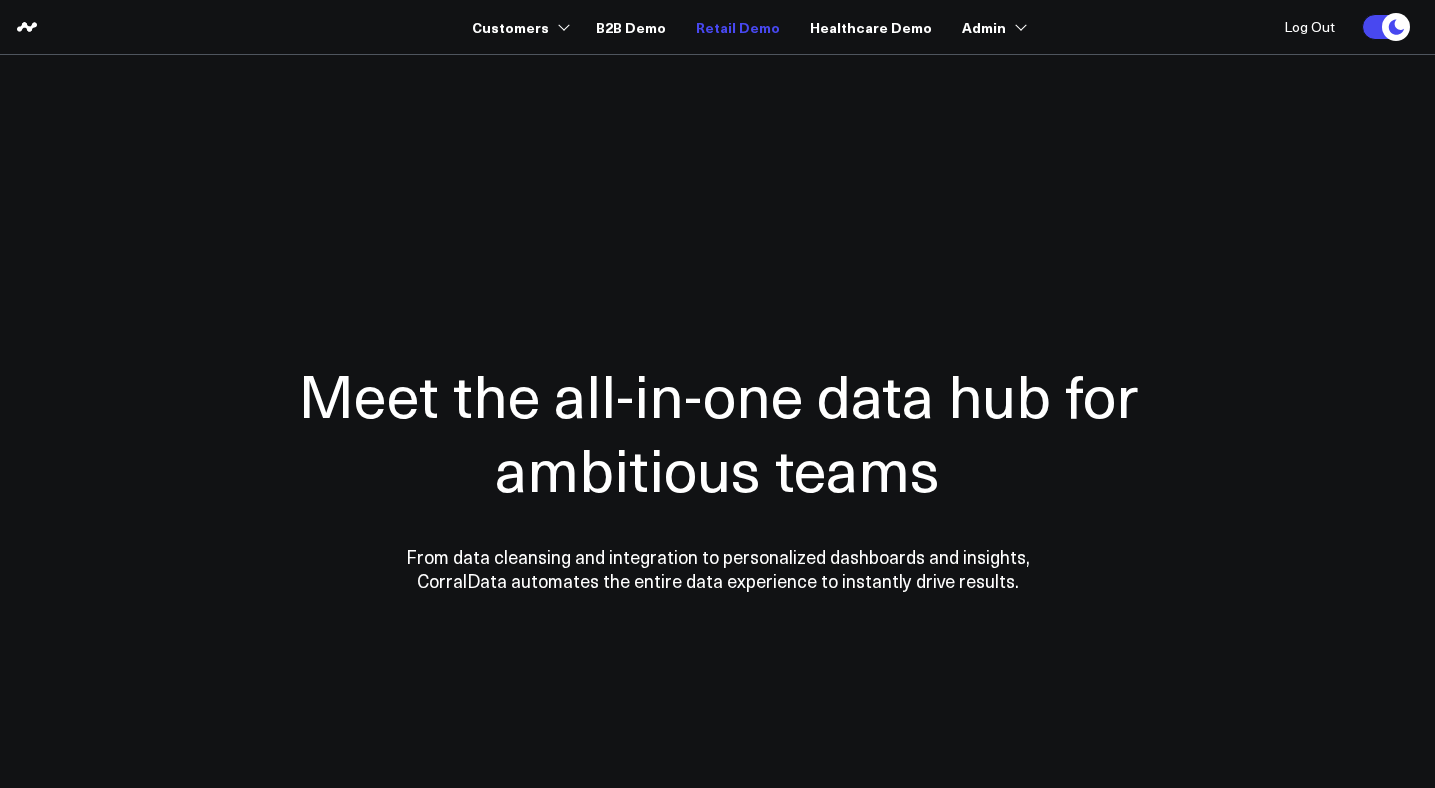 click on "Retail Demo" at bounding box center [738, 27] 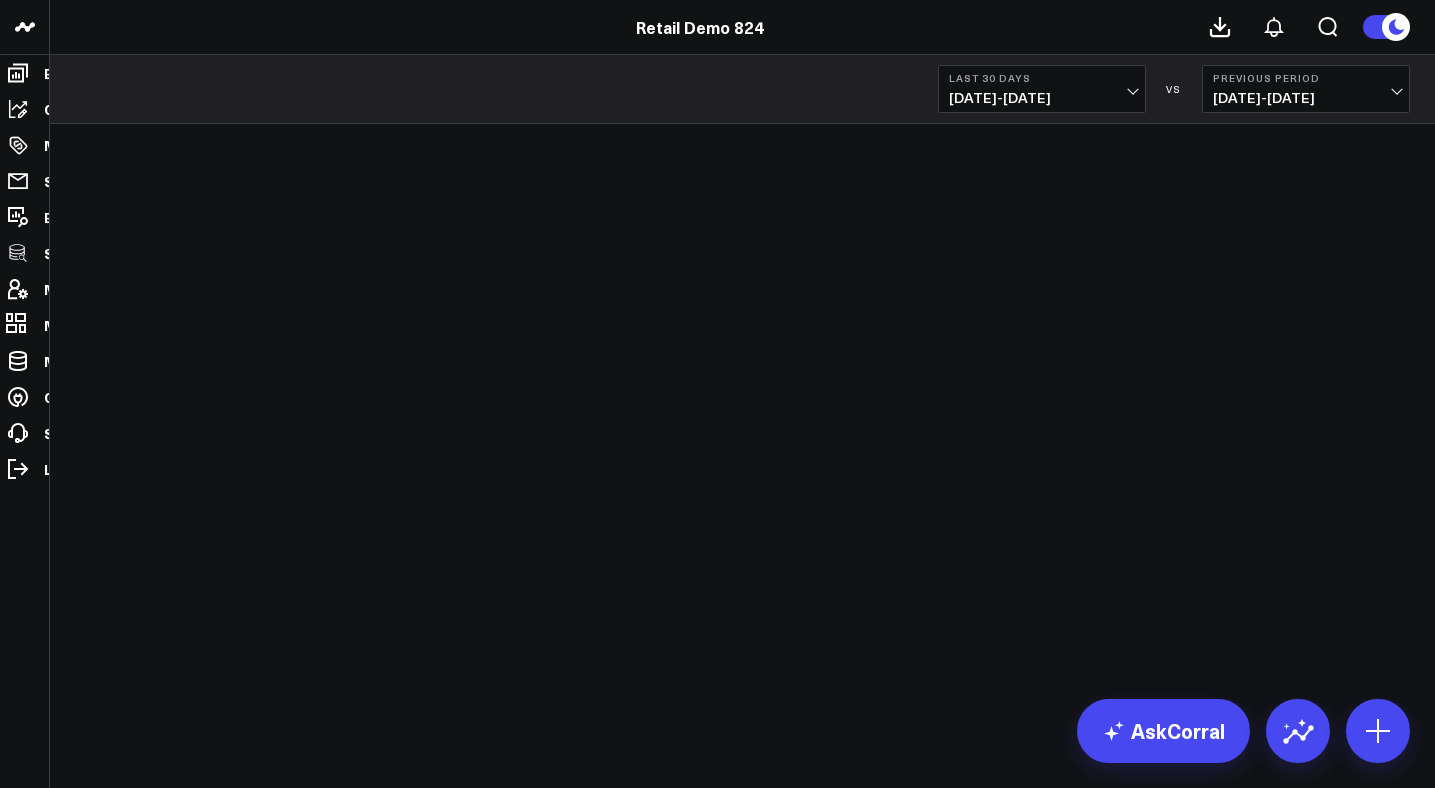 scroll, scrollTop: 0, scrollLeft: 0, axis: both 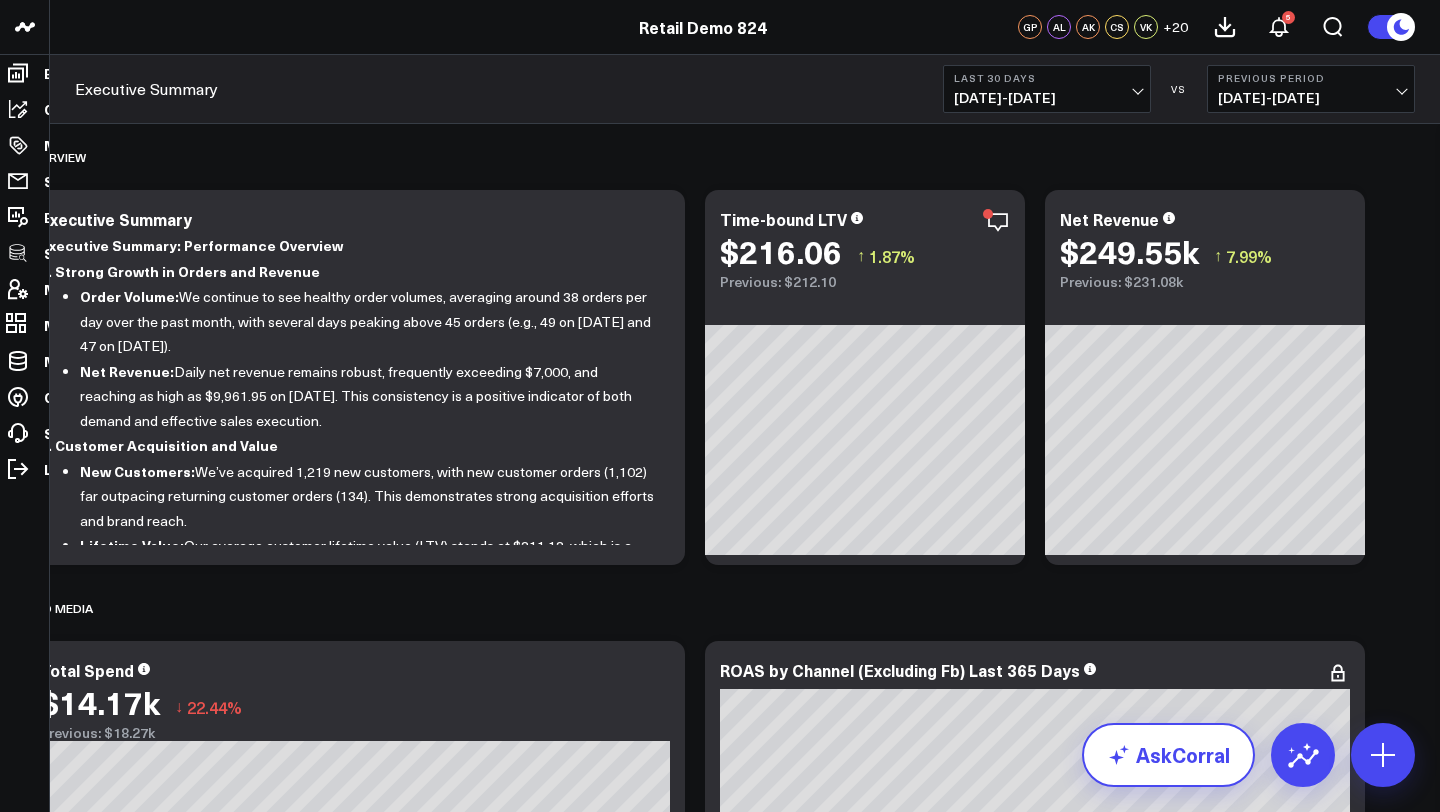 click on "AskCorral" at bounding box center (1168, 755) 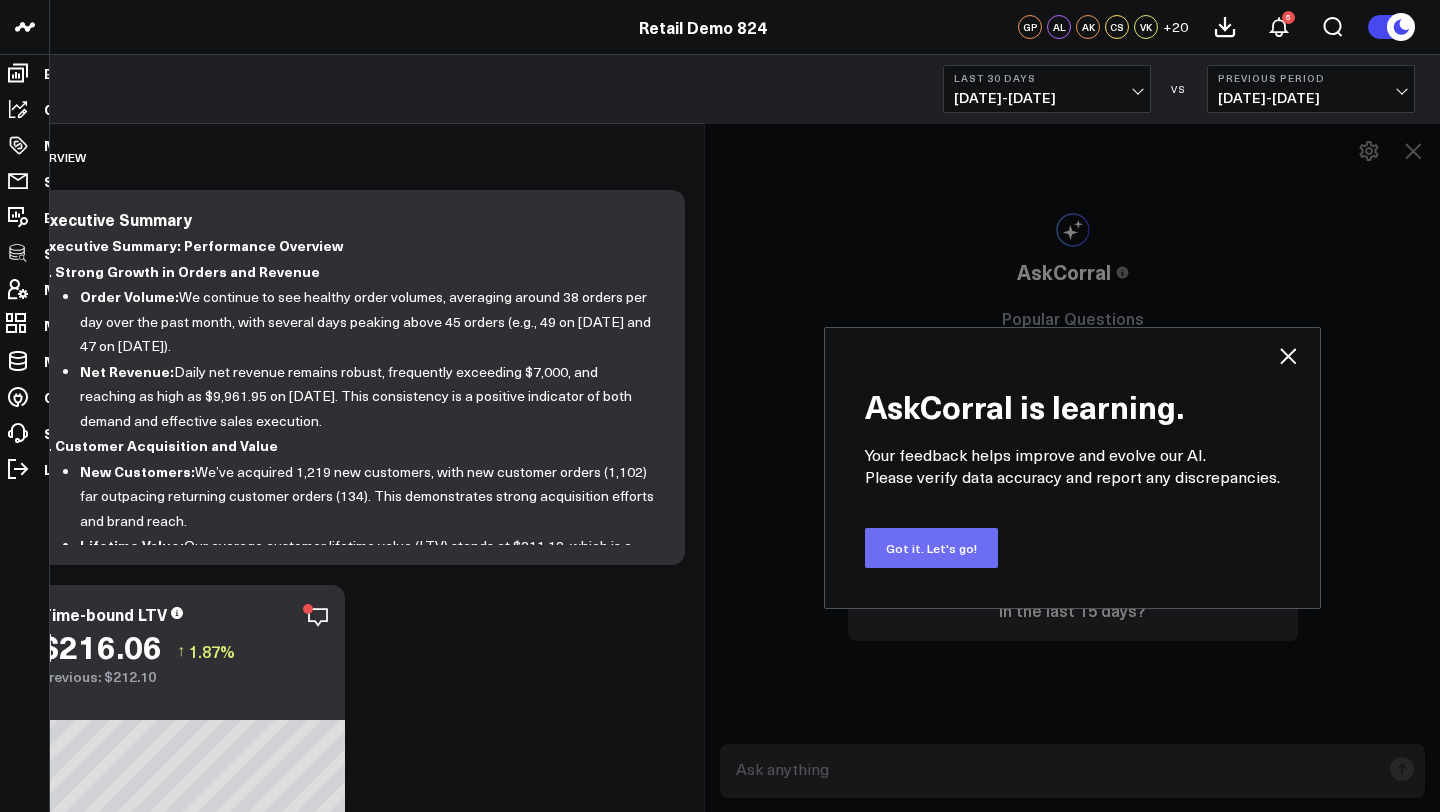 click on "Got it. Let's go!" at bounding box center [931, 548] 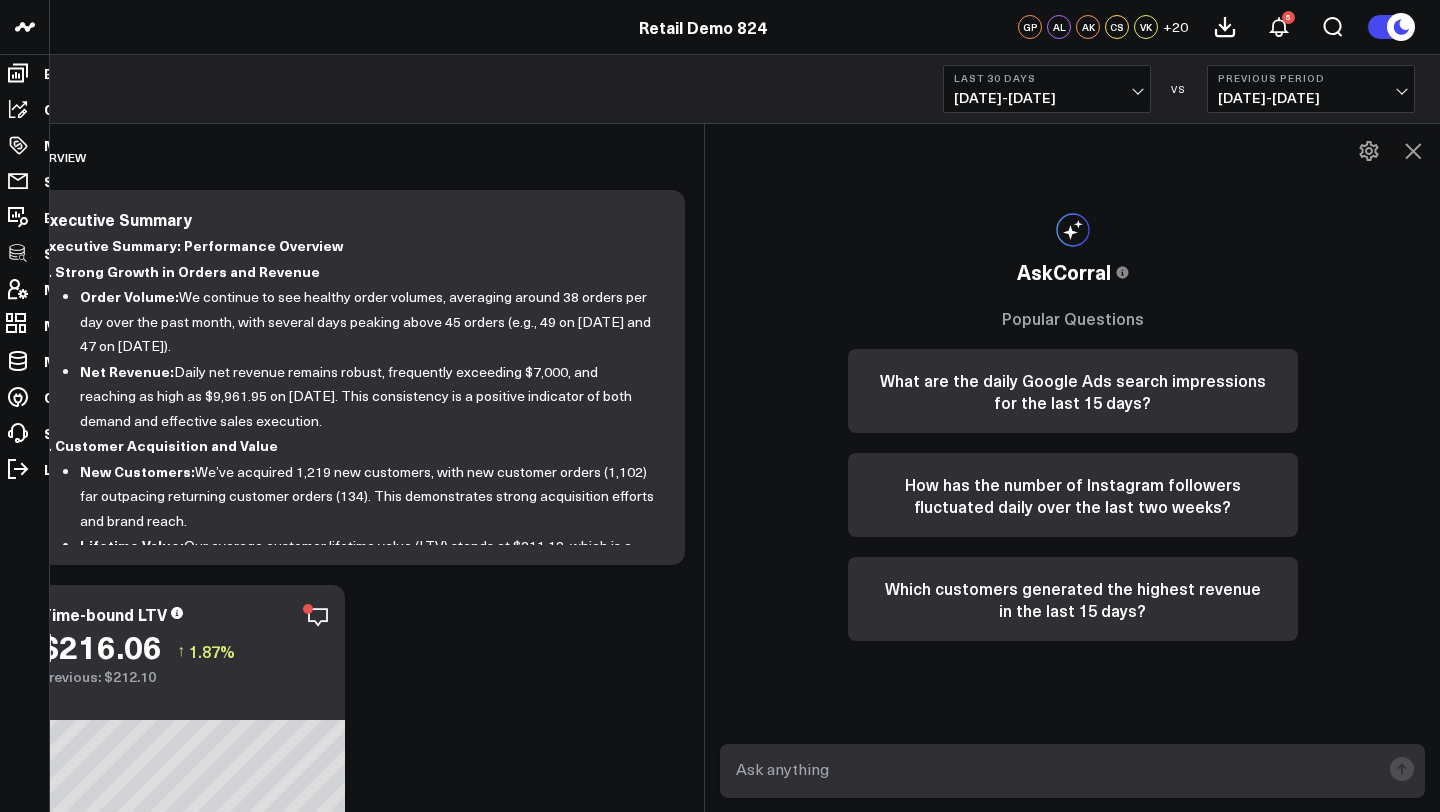 click at bounding box center (1055, 769) 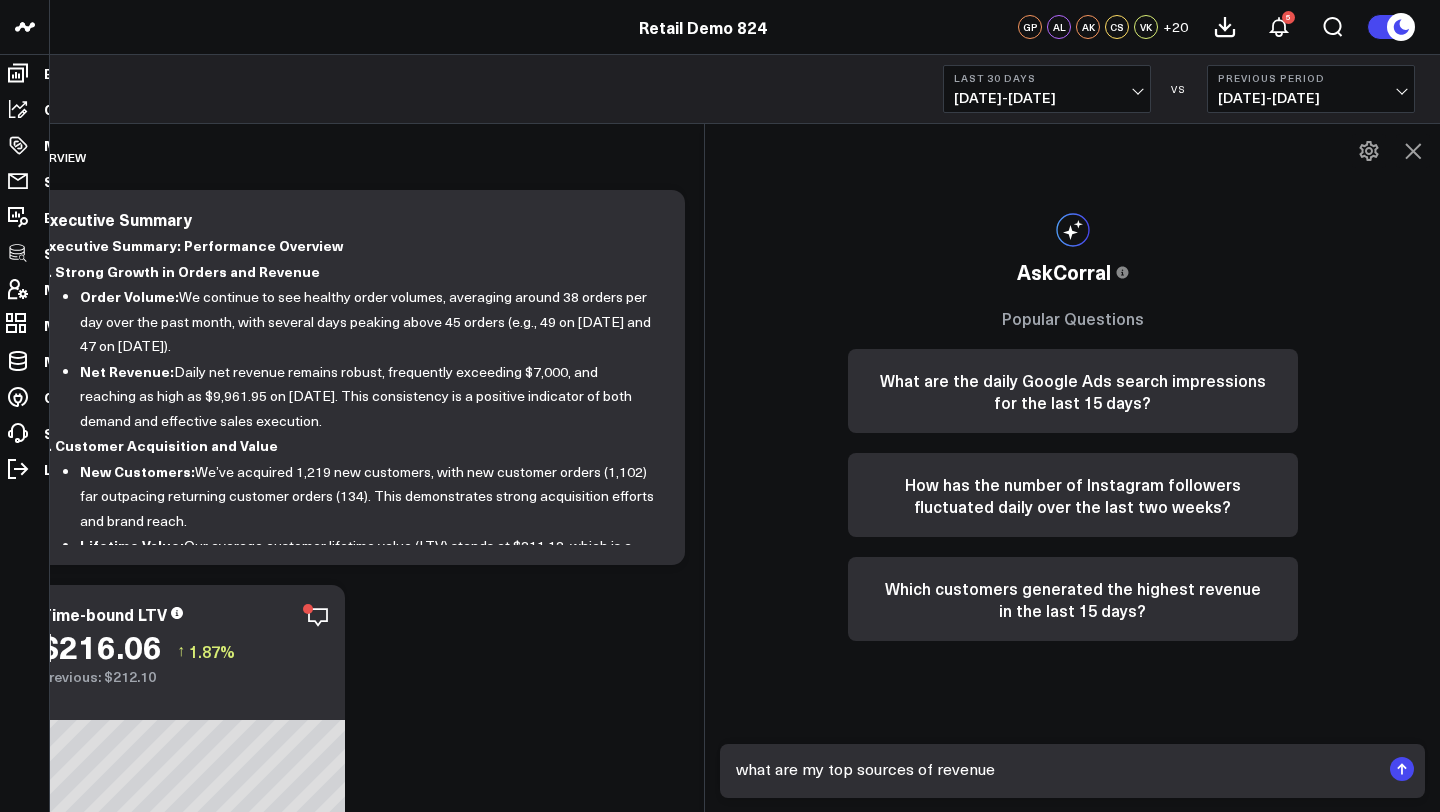type on "what are my top sources of revenue?" 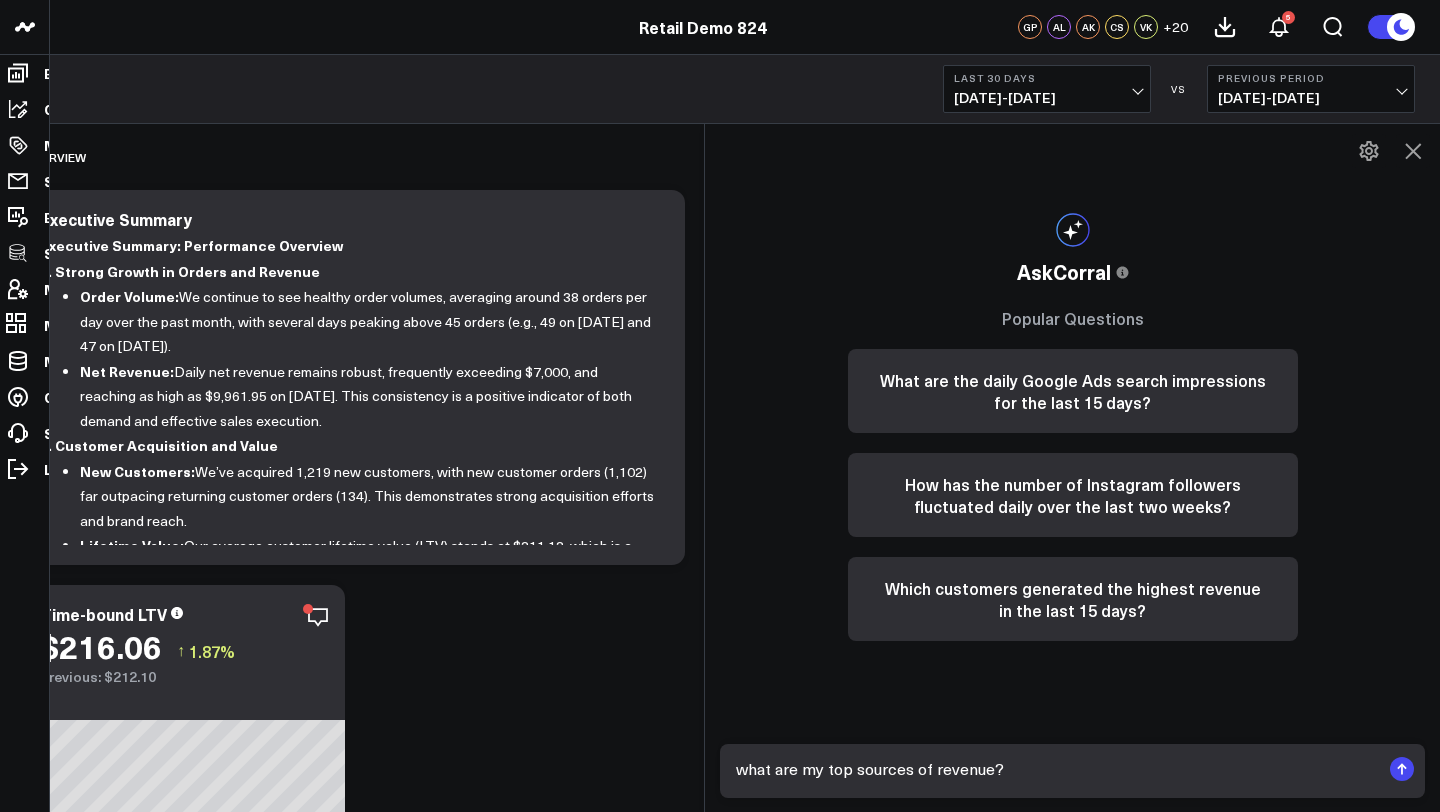type 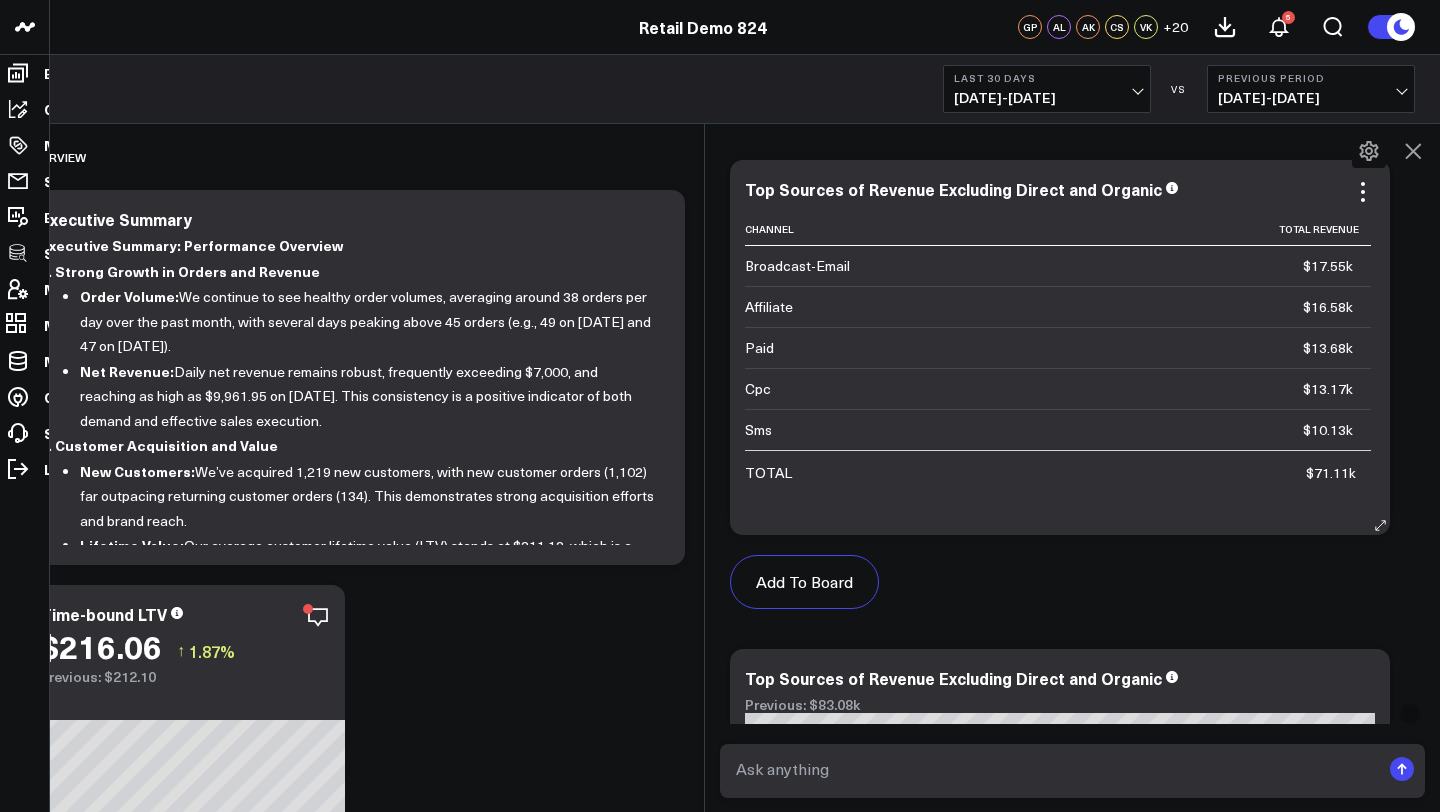 scroll, scrollTop: 1133, scrollLeft: 0, axis: vertical 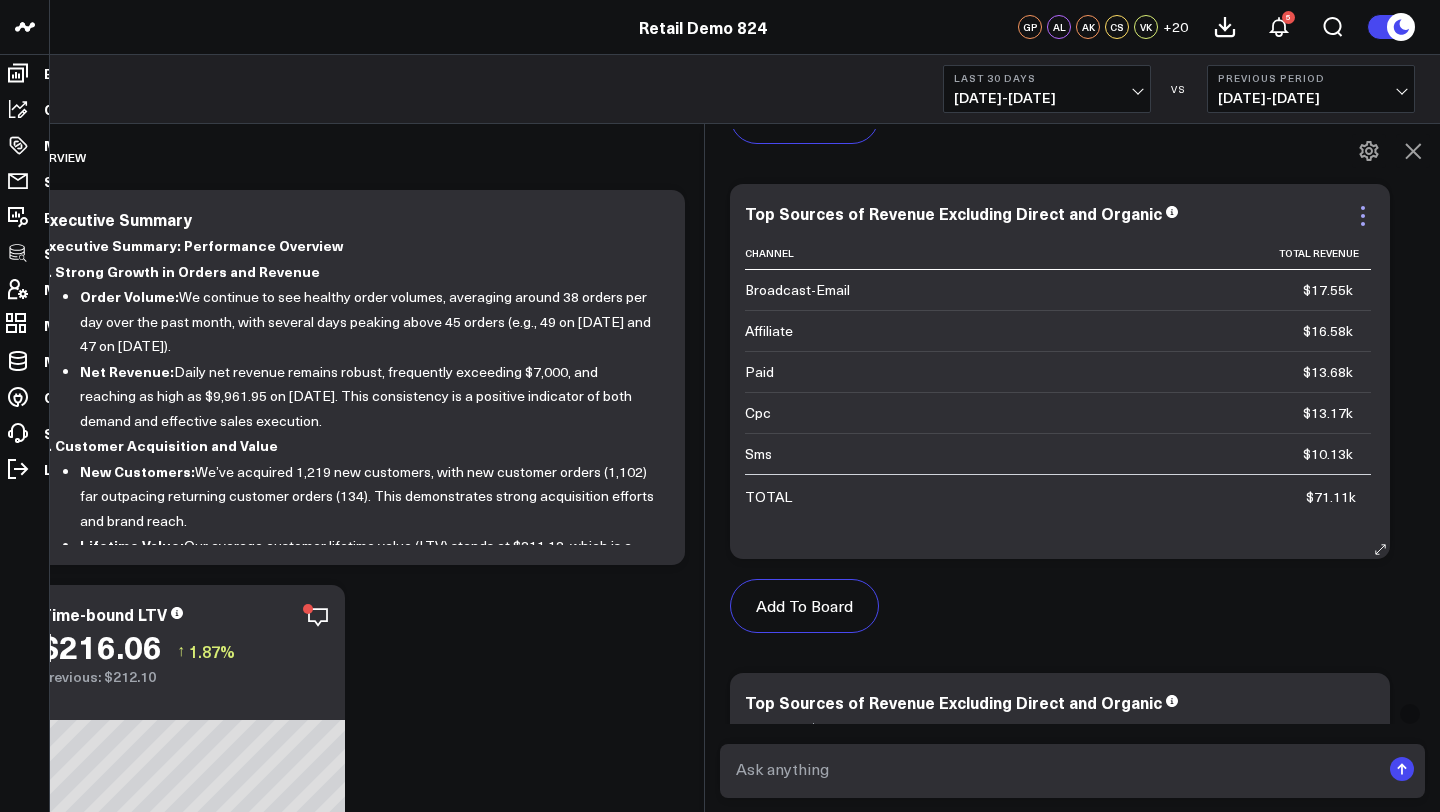 click 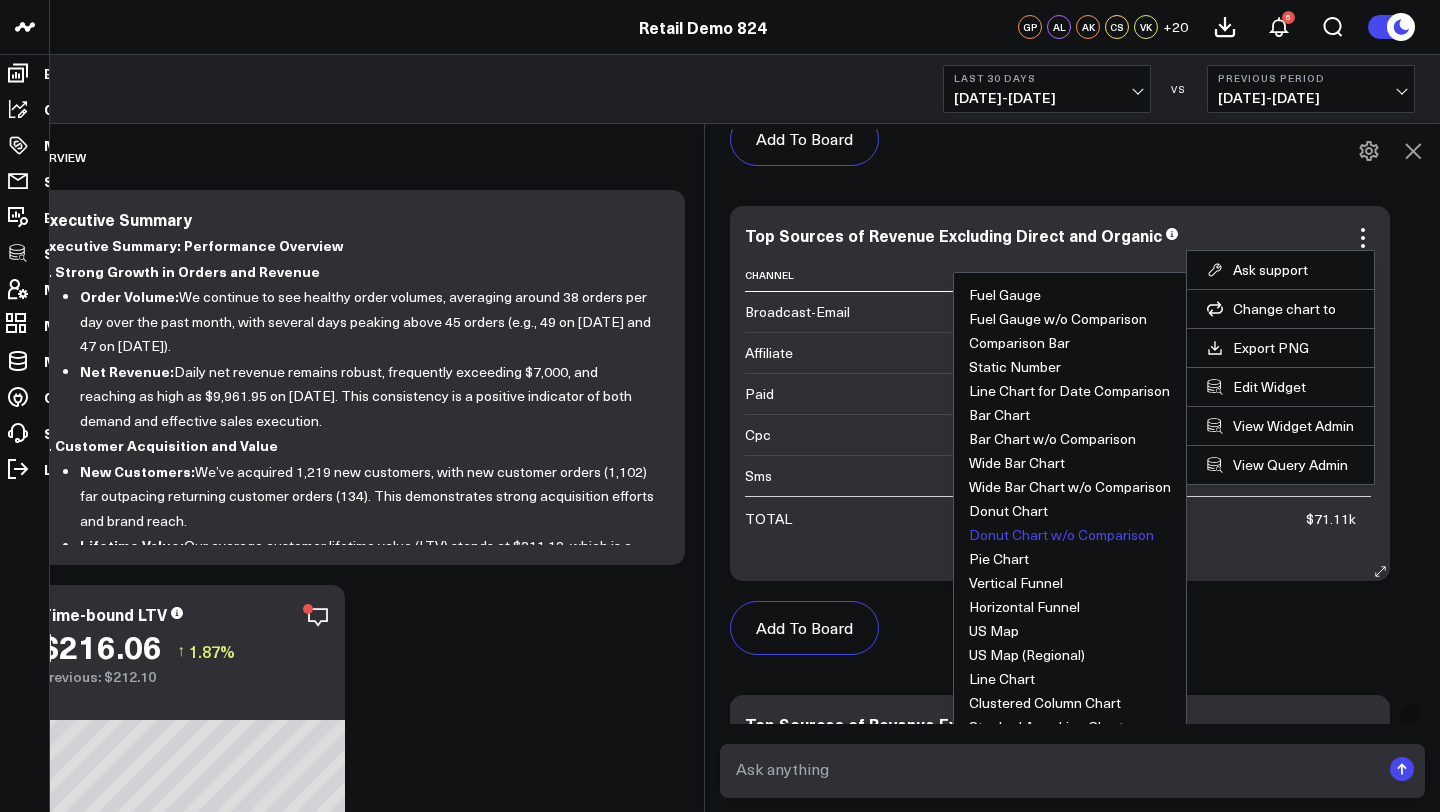 scroll, scrollTop: 1108, scrollLeft: 0, axis: vertical 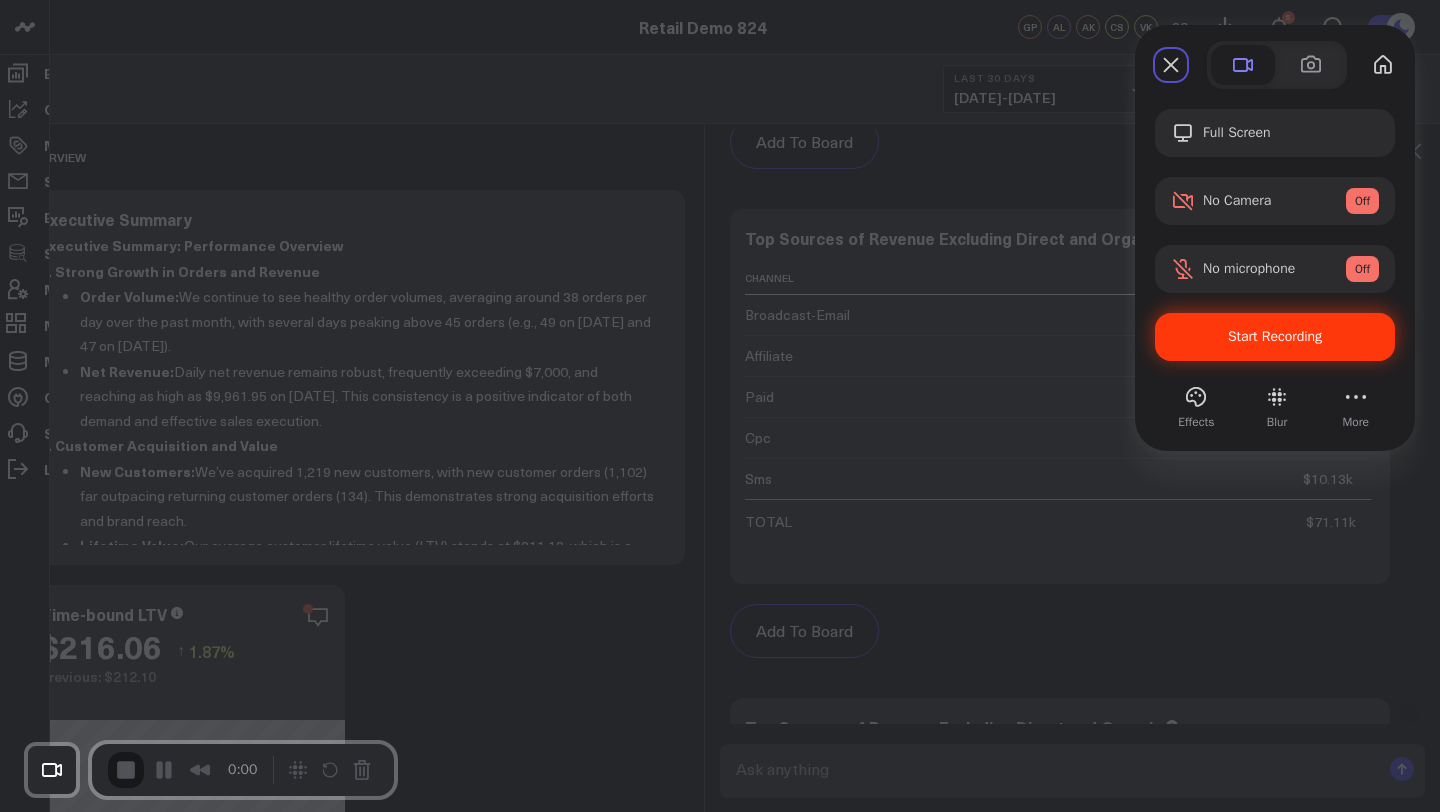 click on "Start Recording" at bounding box center [1275, 336] 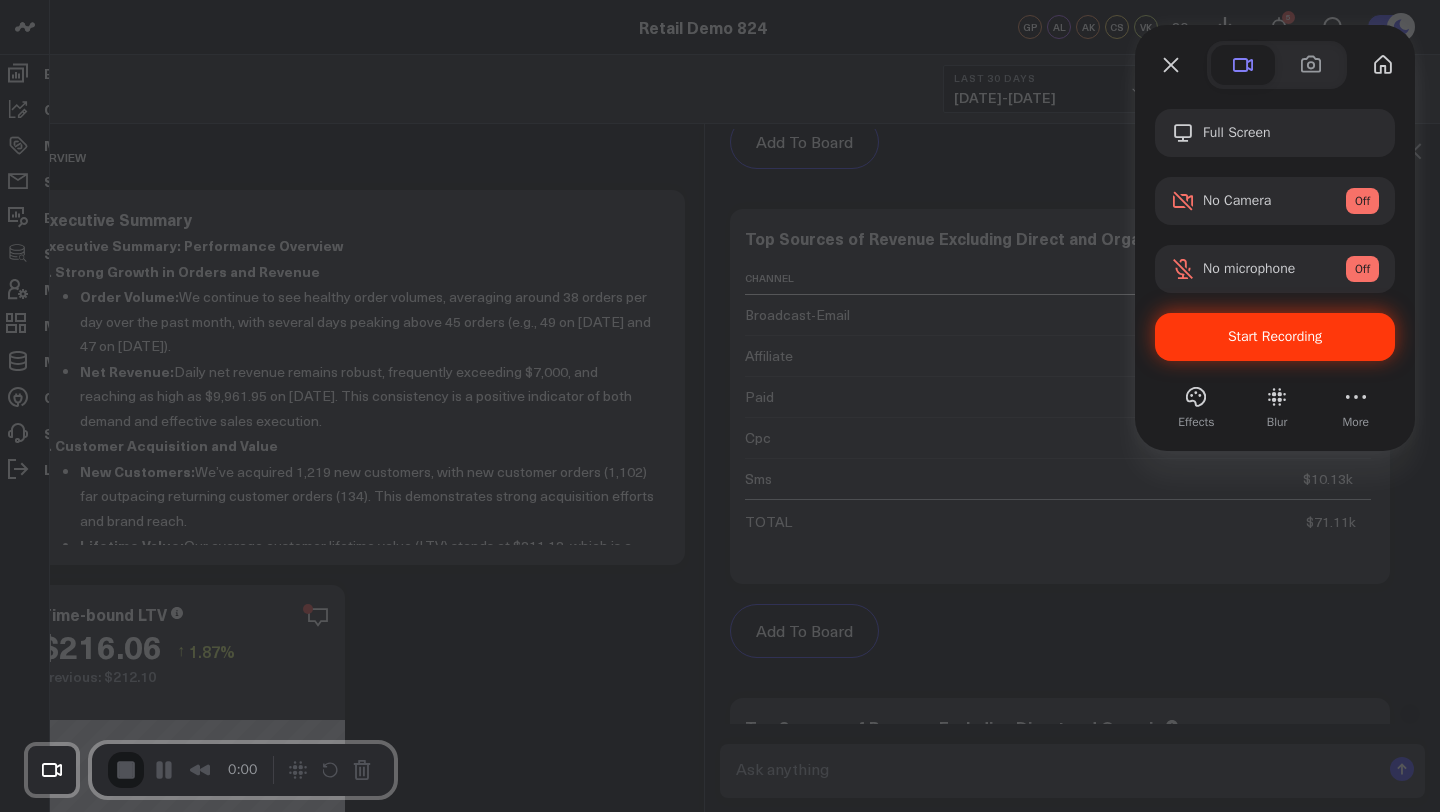 click on "Yes, proceed" at bounding box center (387, 1814) 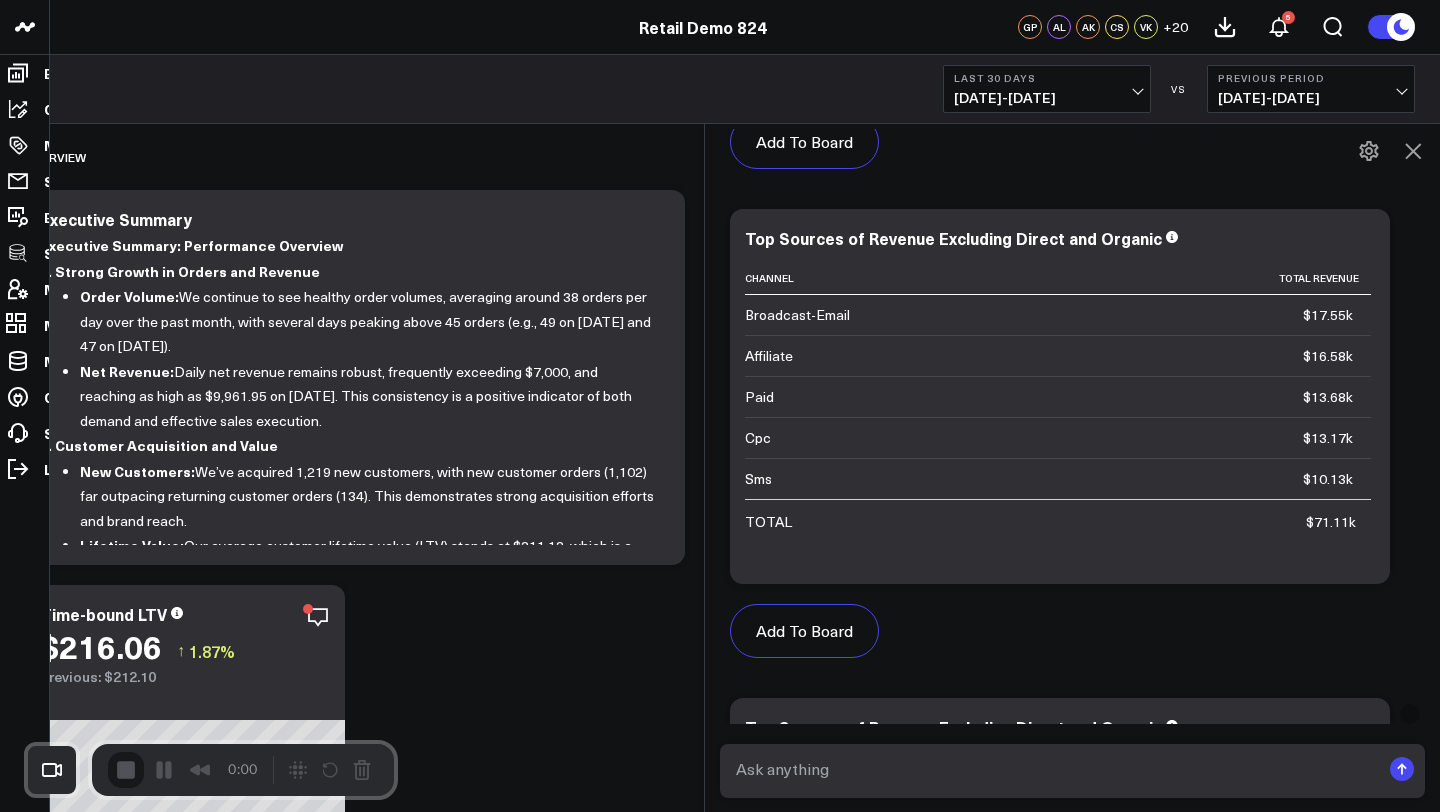 click on "Skip" at bounding box center [720, 843] 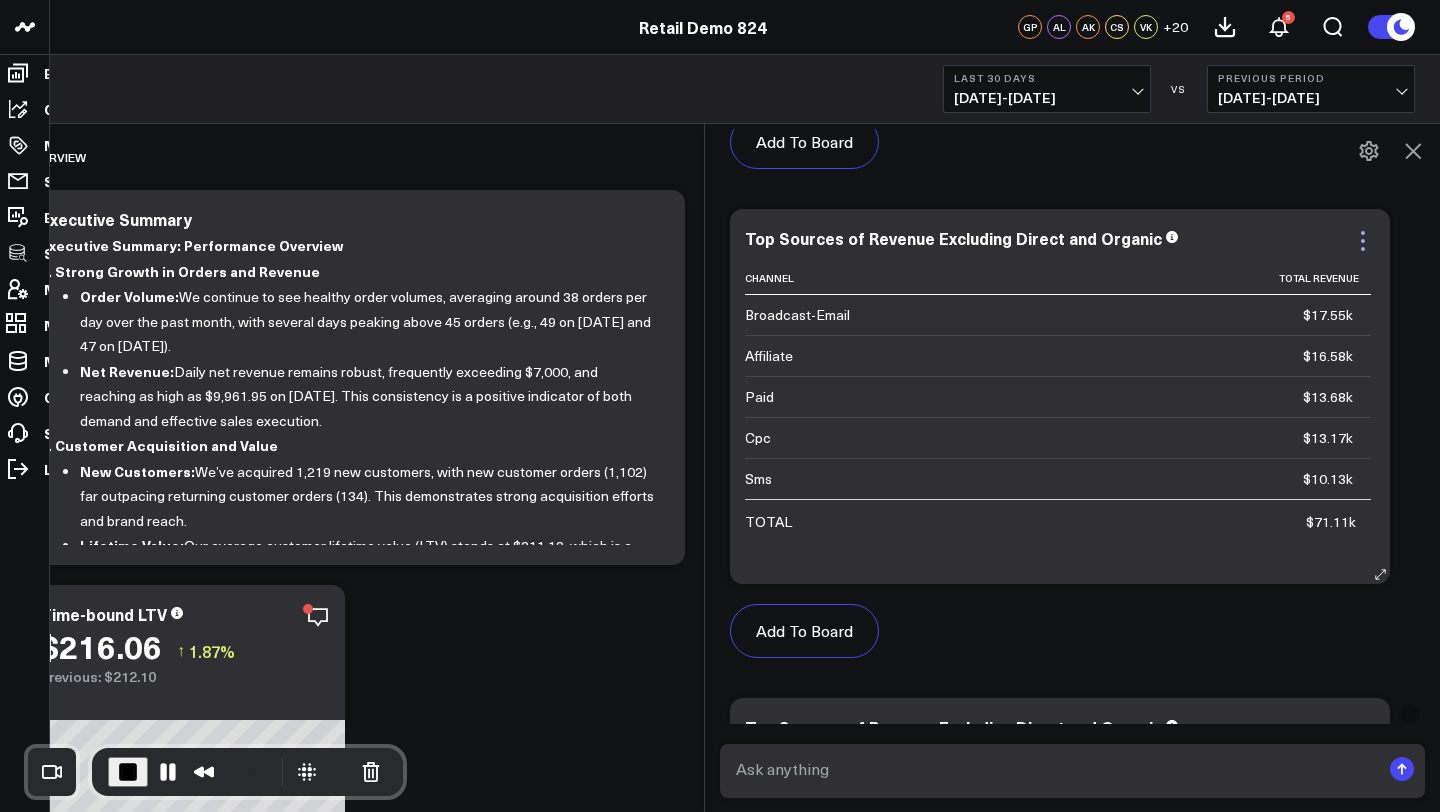 click 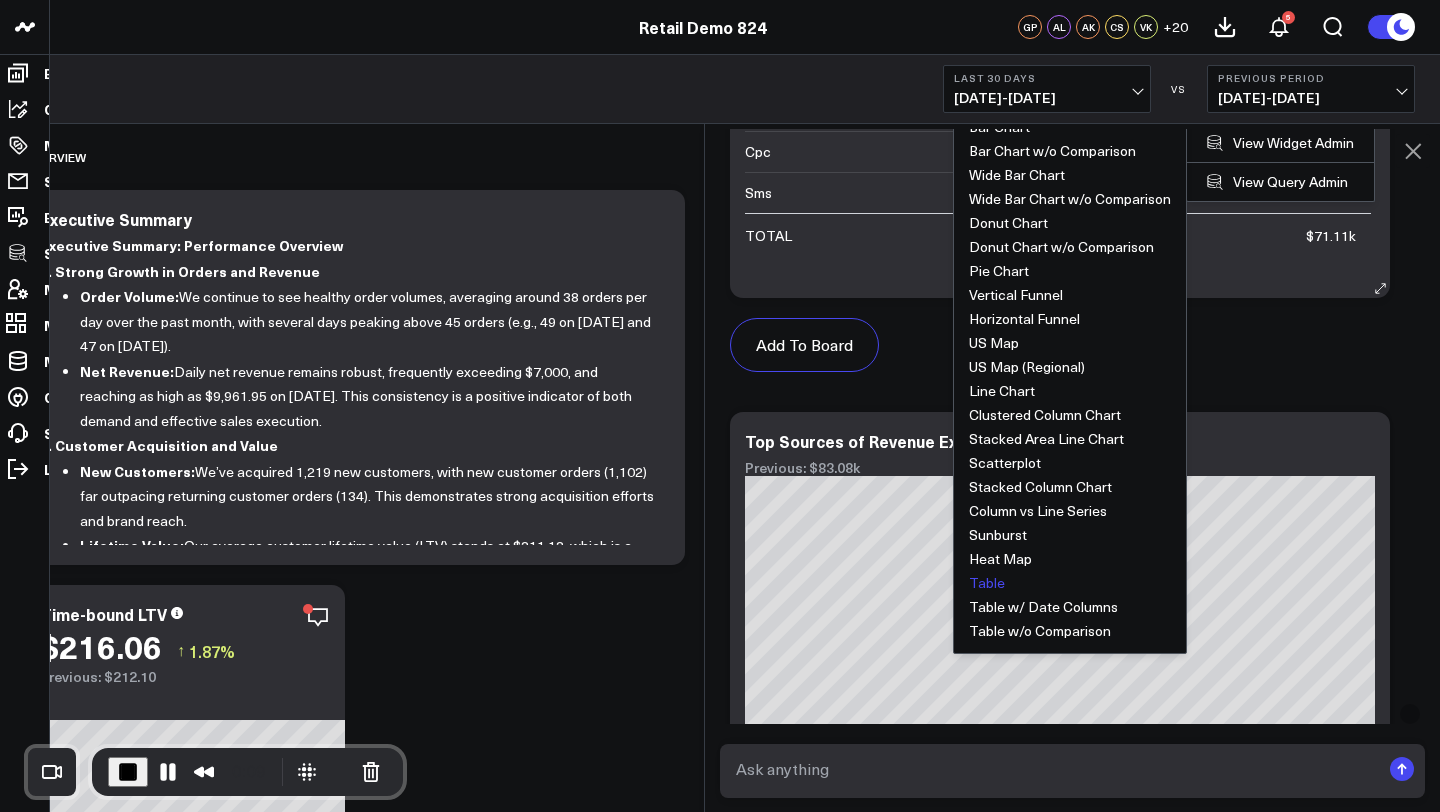 scroll, scrollTop: 1411, scrollLeft: 0, axis: vertical 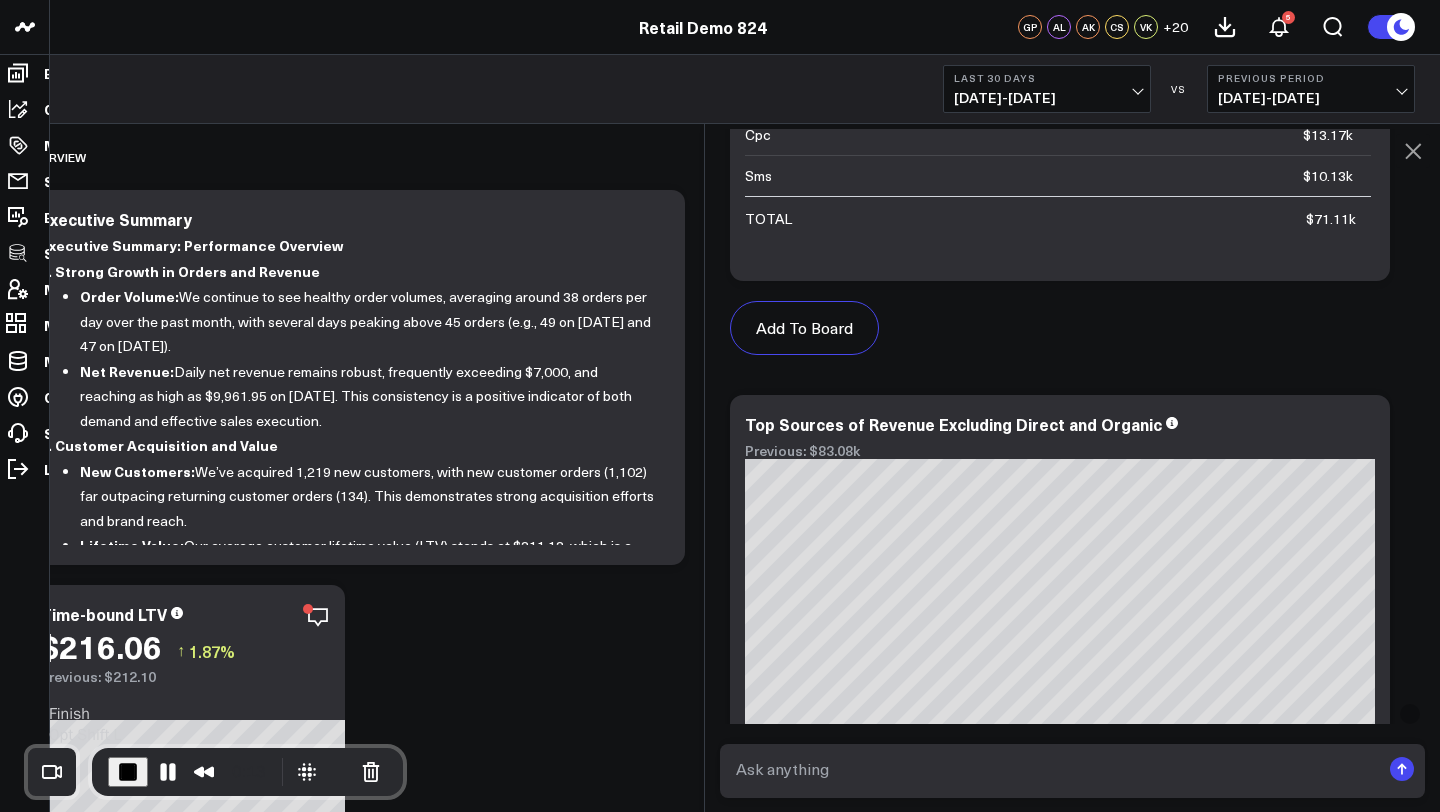 click at bounding box center [128, 772] 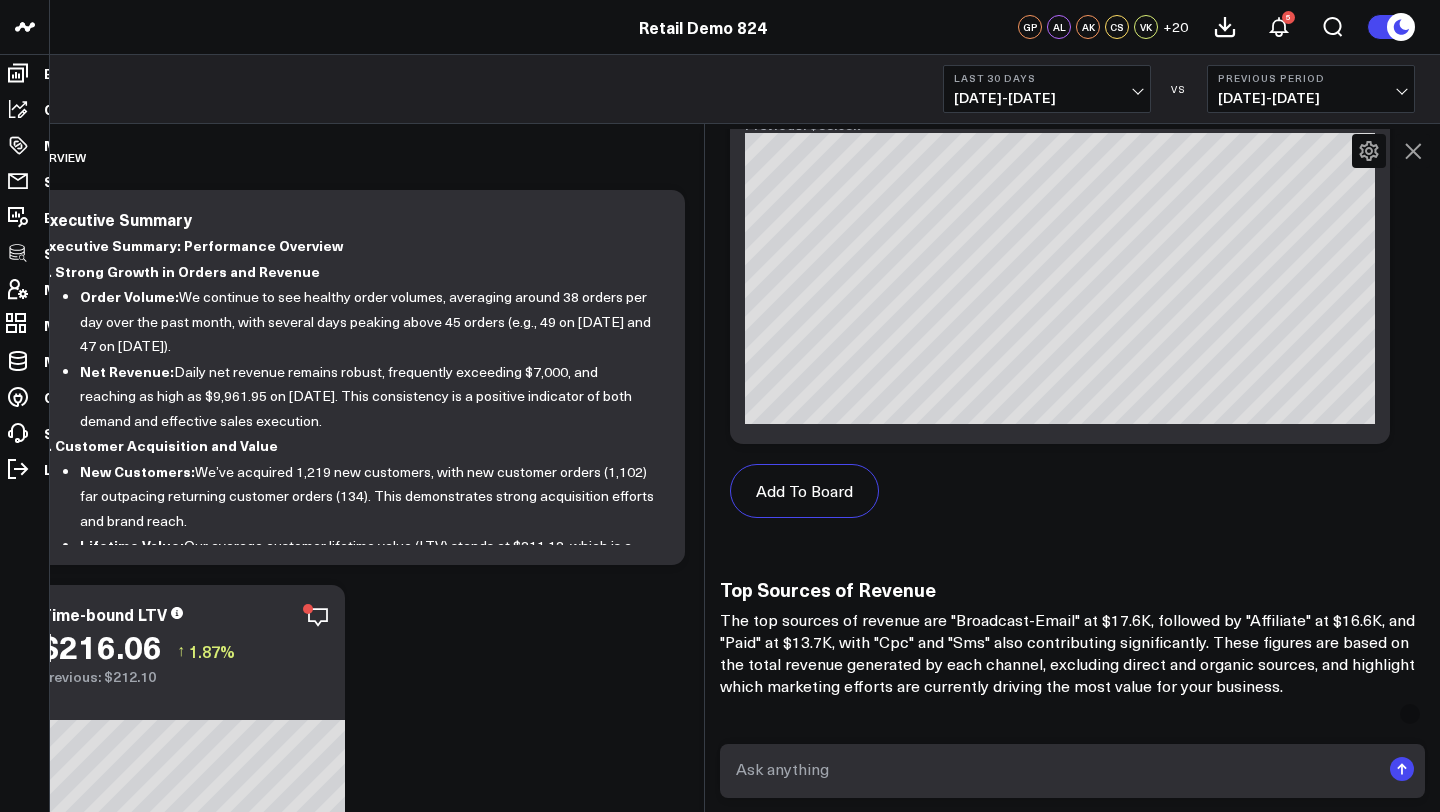 scroll, scrollTop: 1645, scrollLeft: 0, axis: vertical 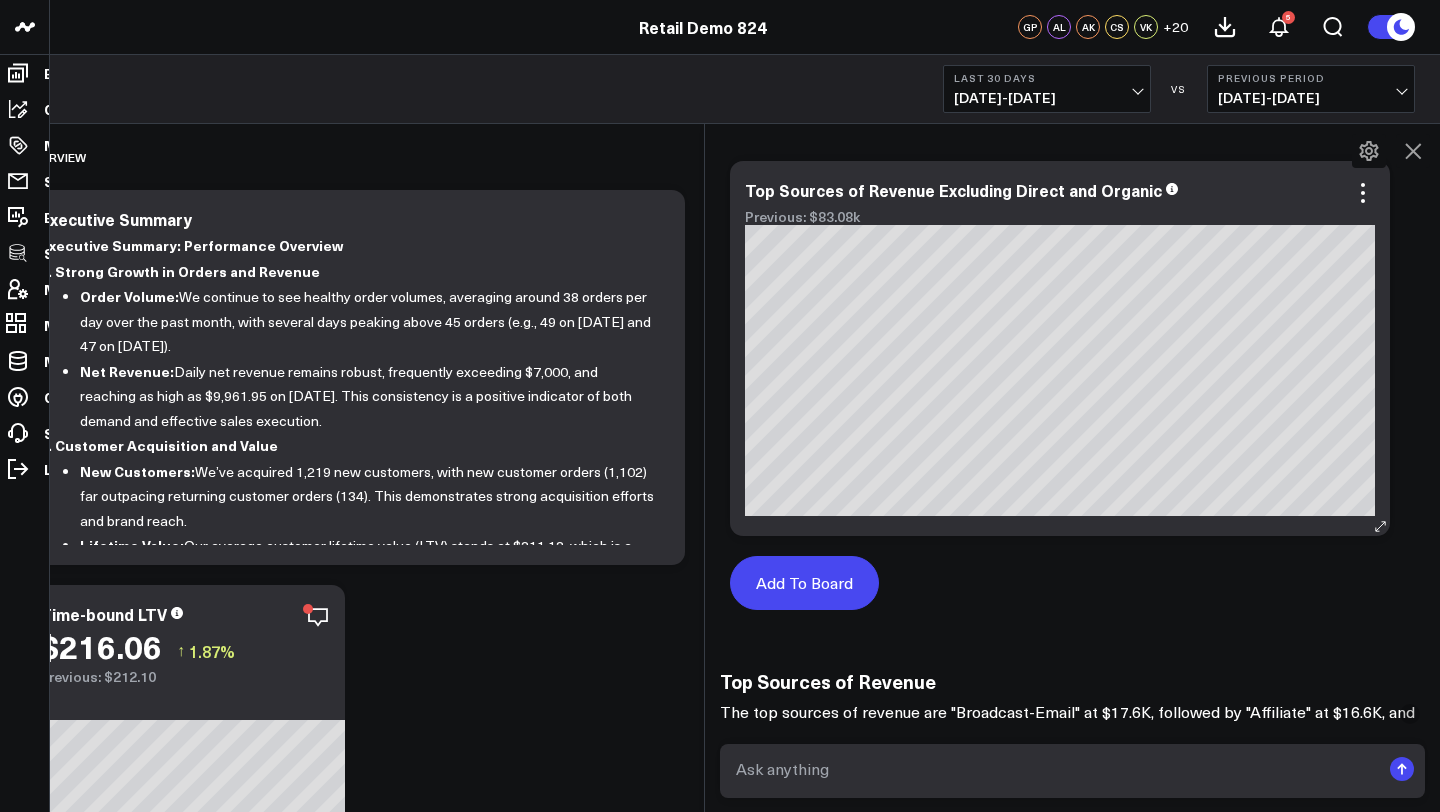 click on "Add To Board" at bounding box center (804, 583) 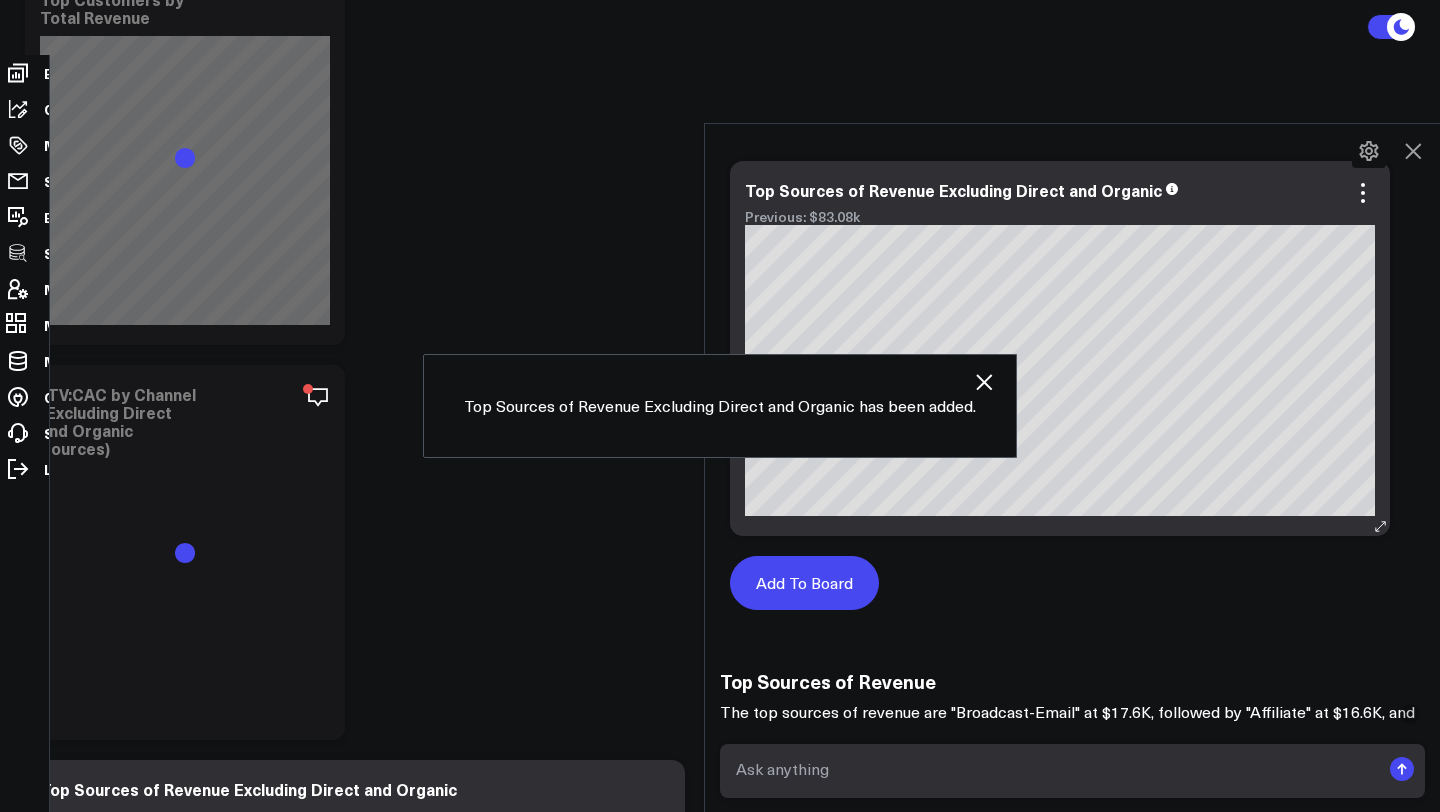 scroll, scrollTop: 17431, scrollLeft: 0, axis: vertical 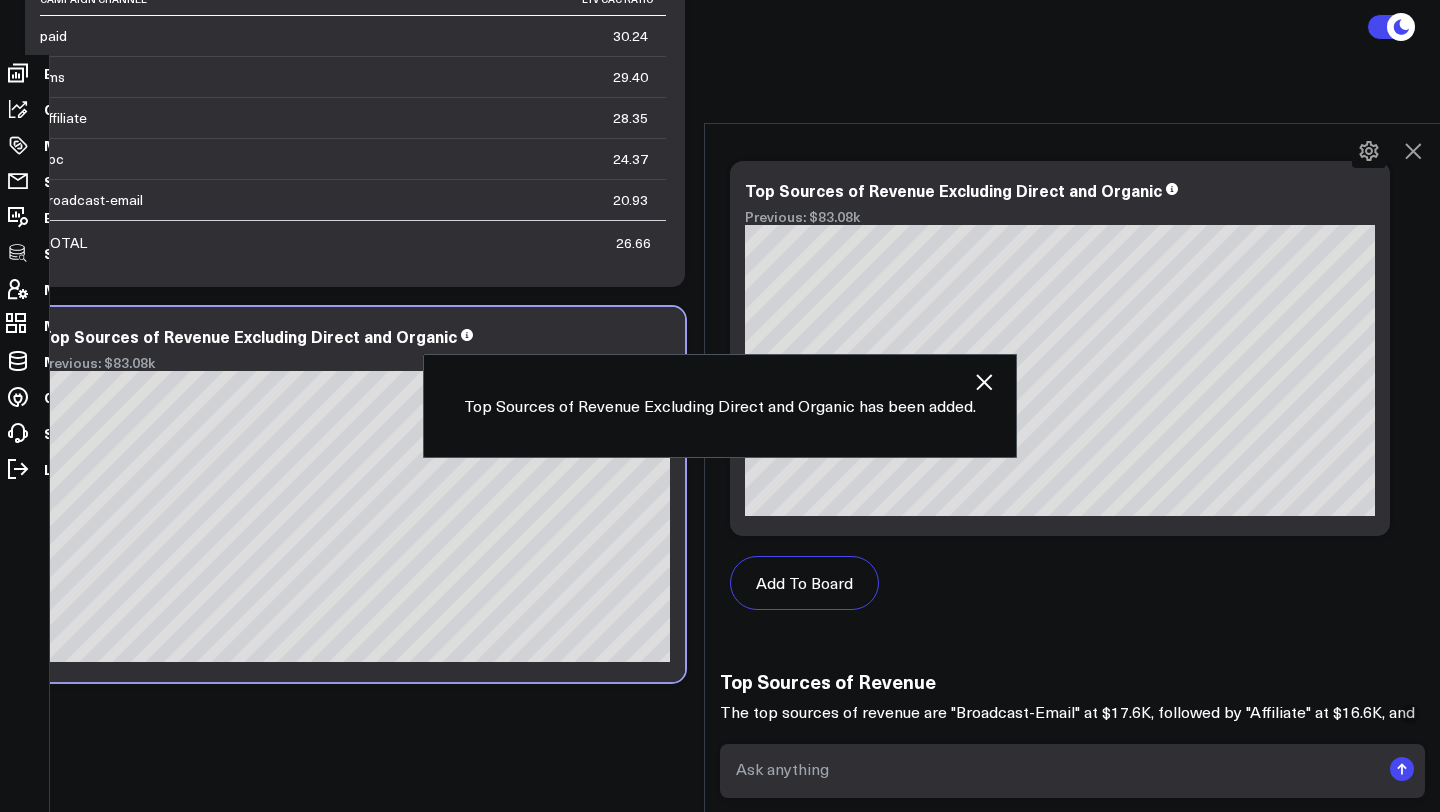 click 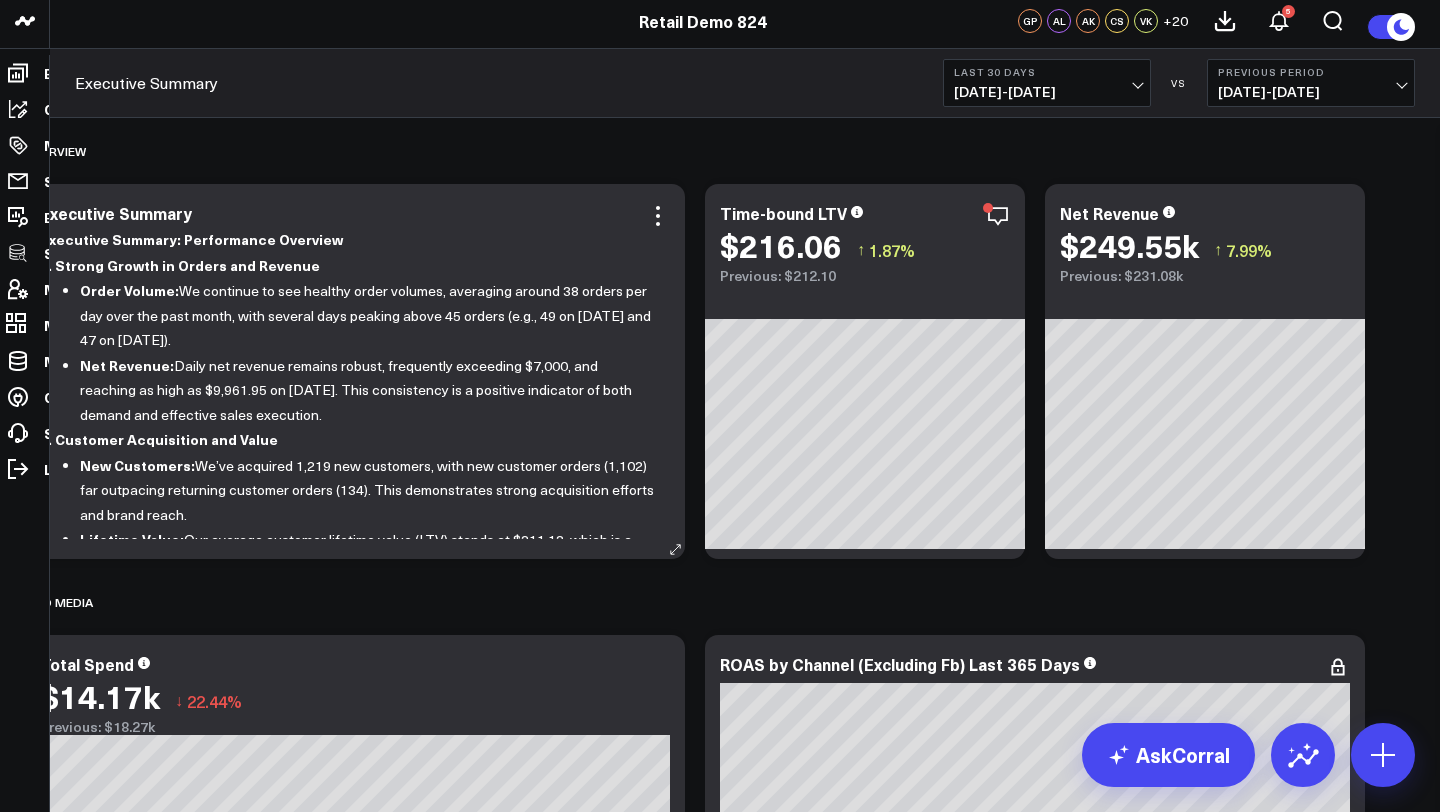 scroll, scrollTop: 0, scrollLeft: 0, axis: both 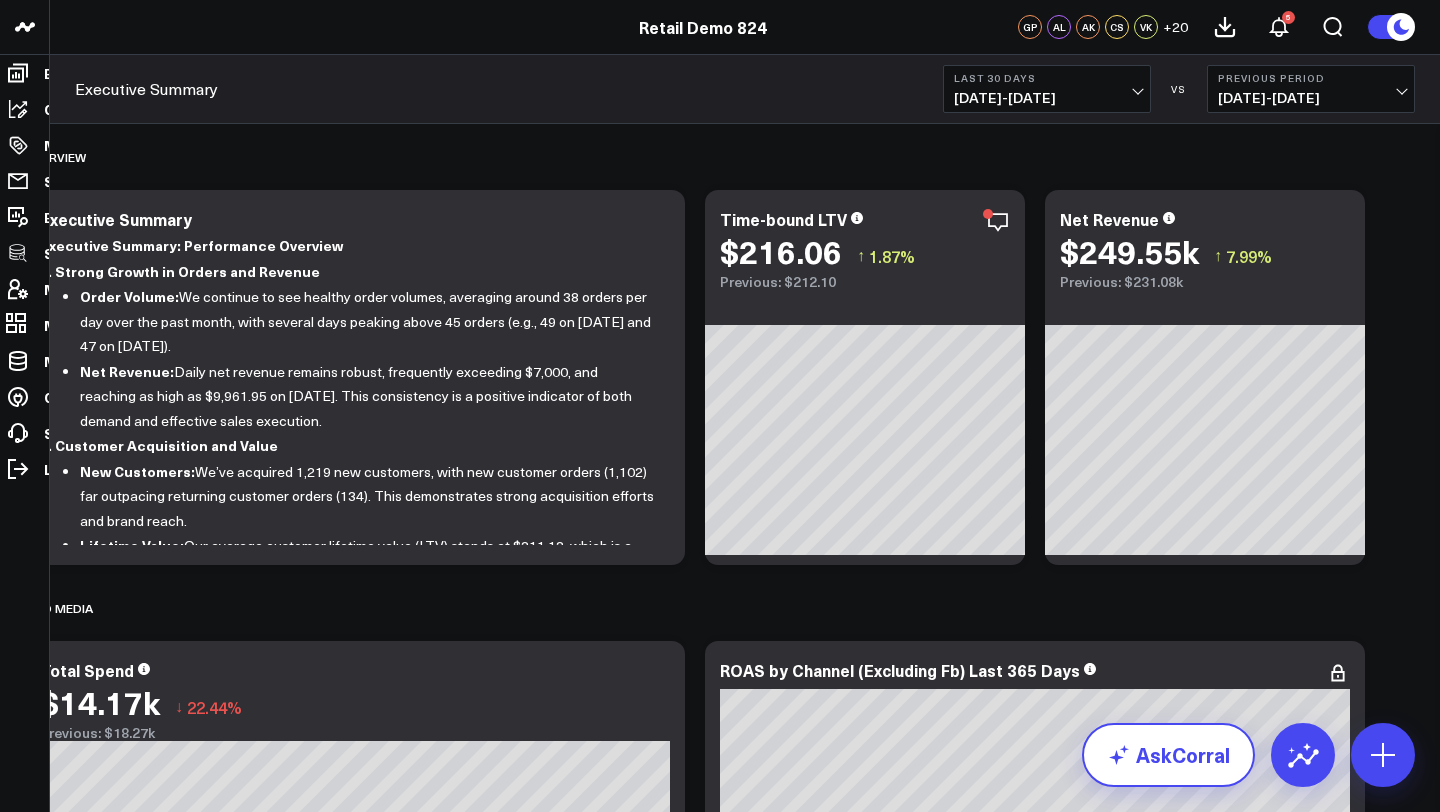 click on "AskCorral" at bounding box center (1168, 755) 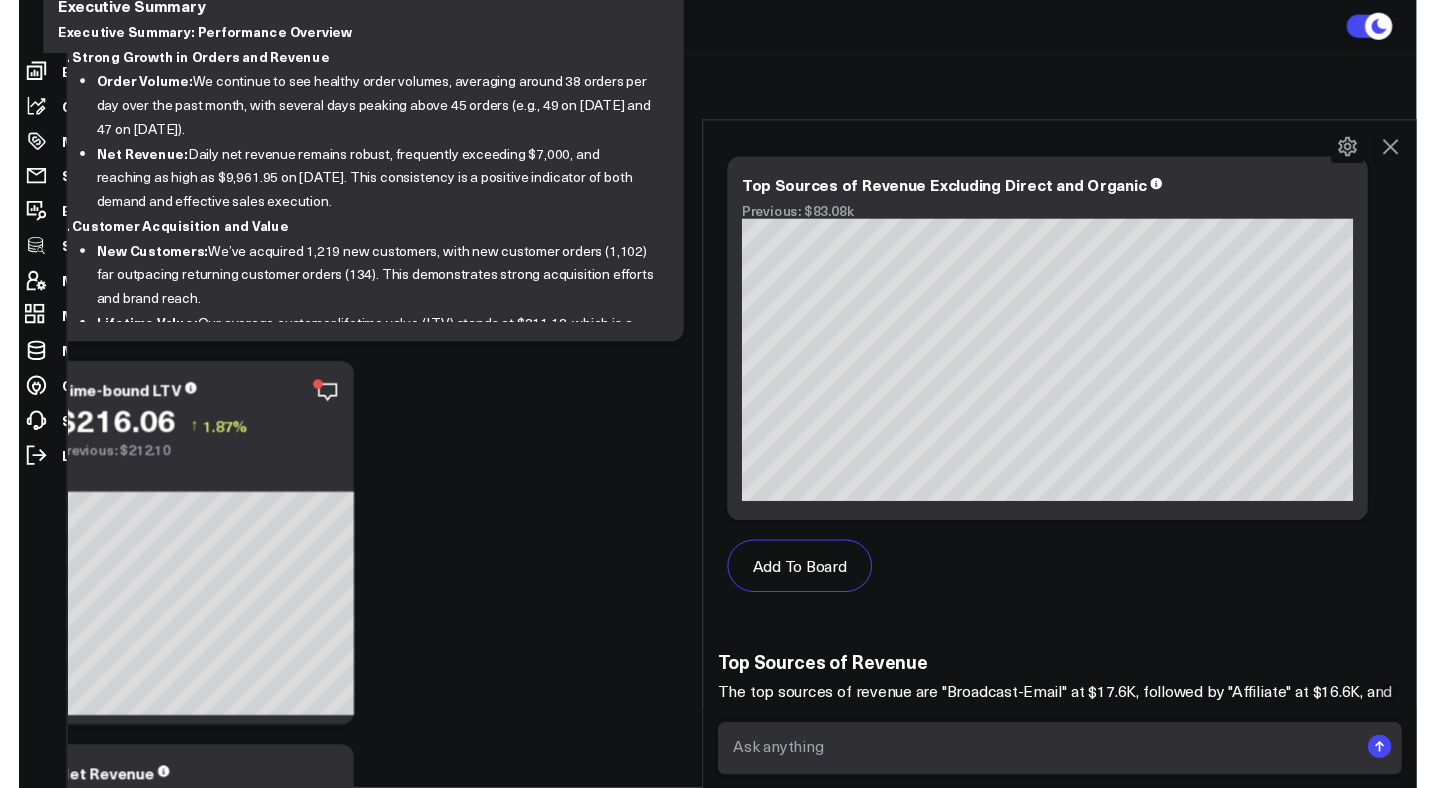 scroll, scrollTop: 216, scrollLeft: 0, axis: vertical 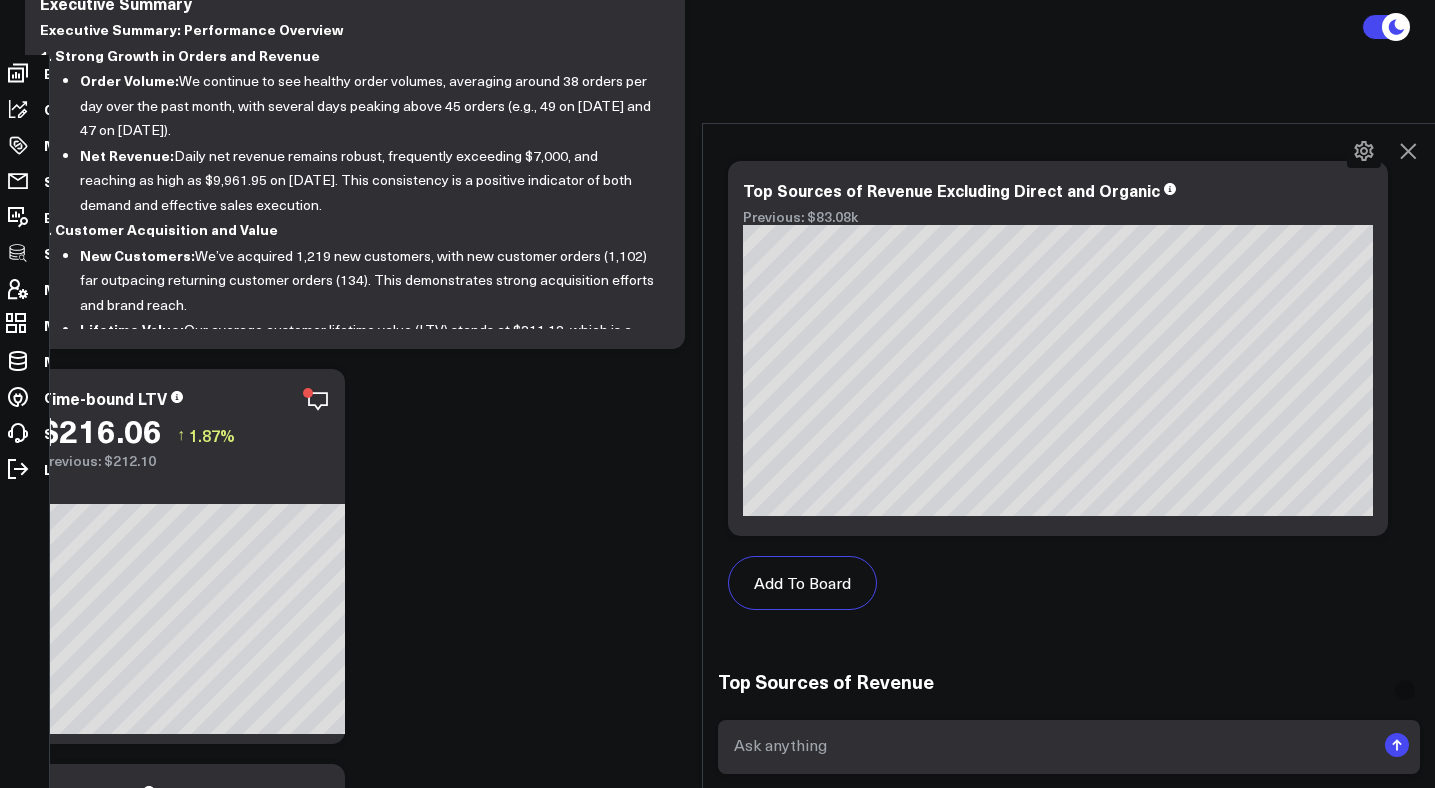 click 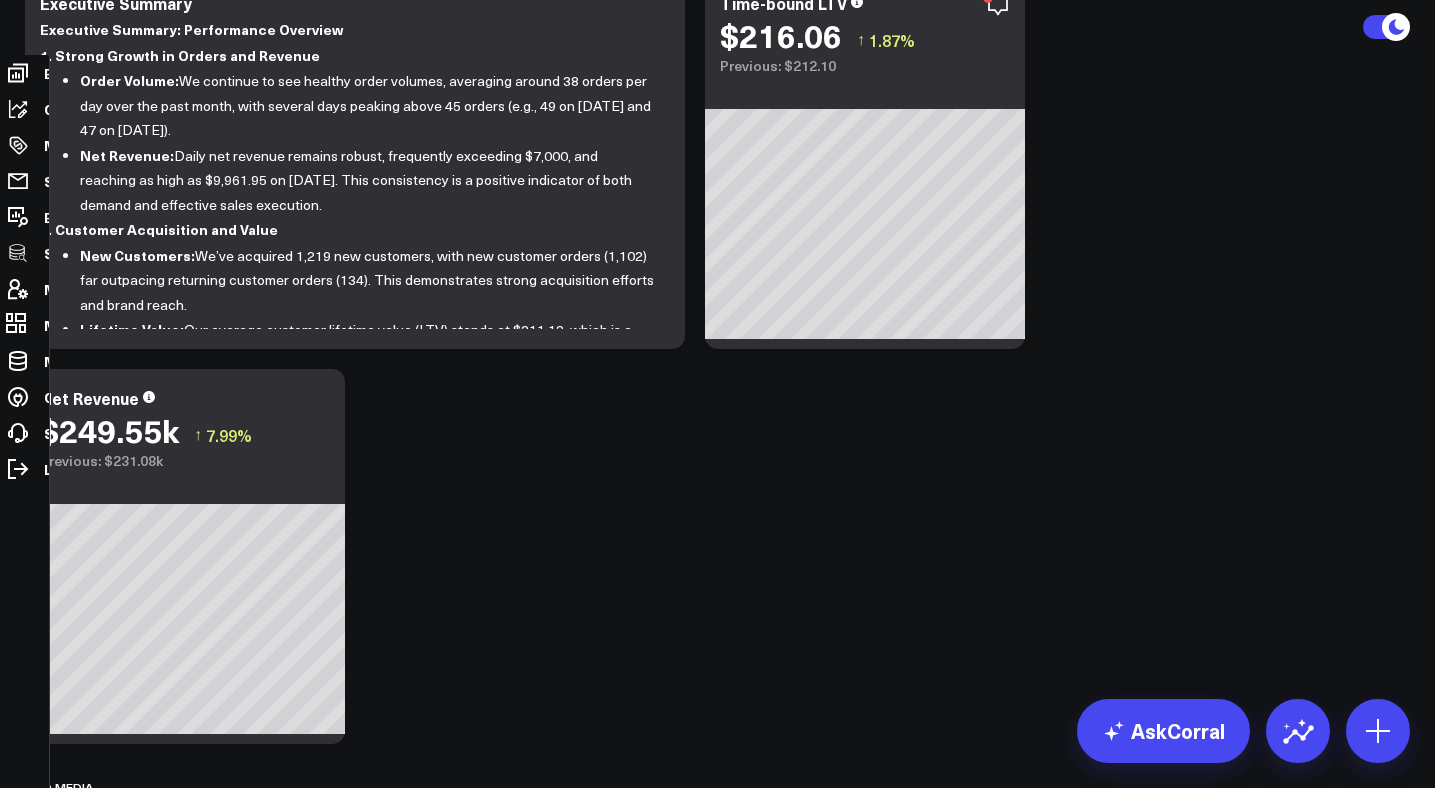 scroll, scrollTop: 0, scrollLeft: 0, axis: both 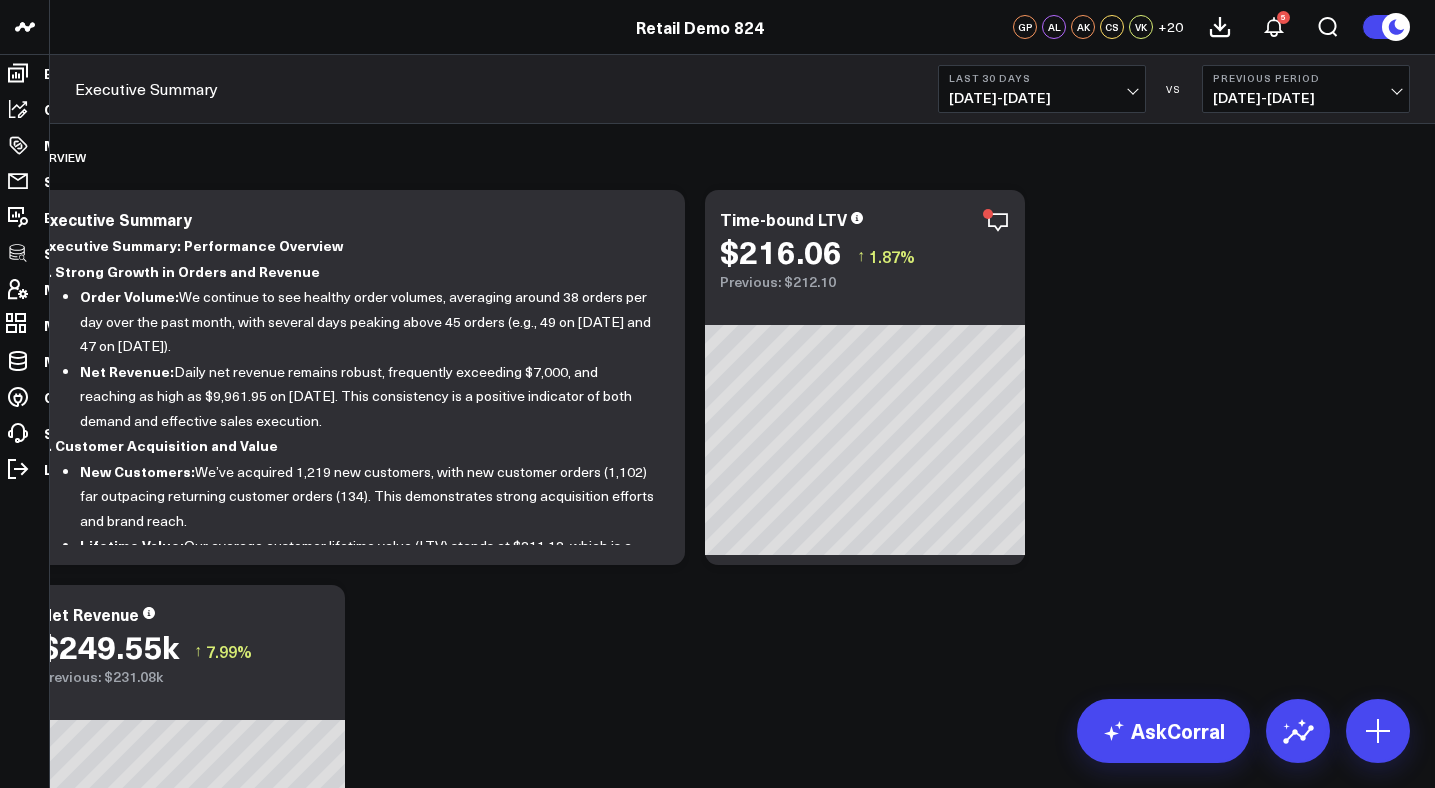 type 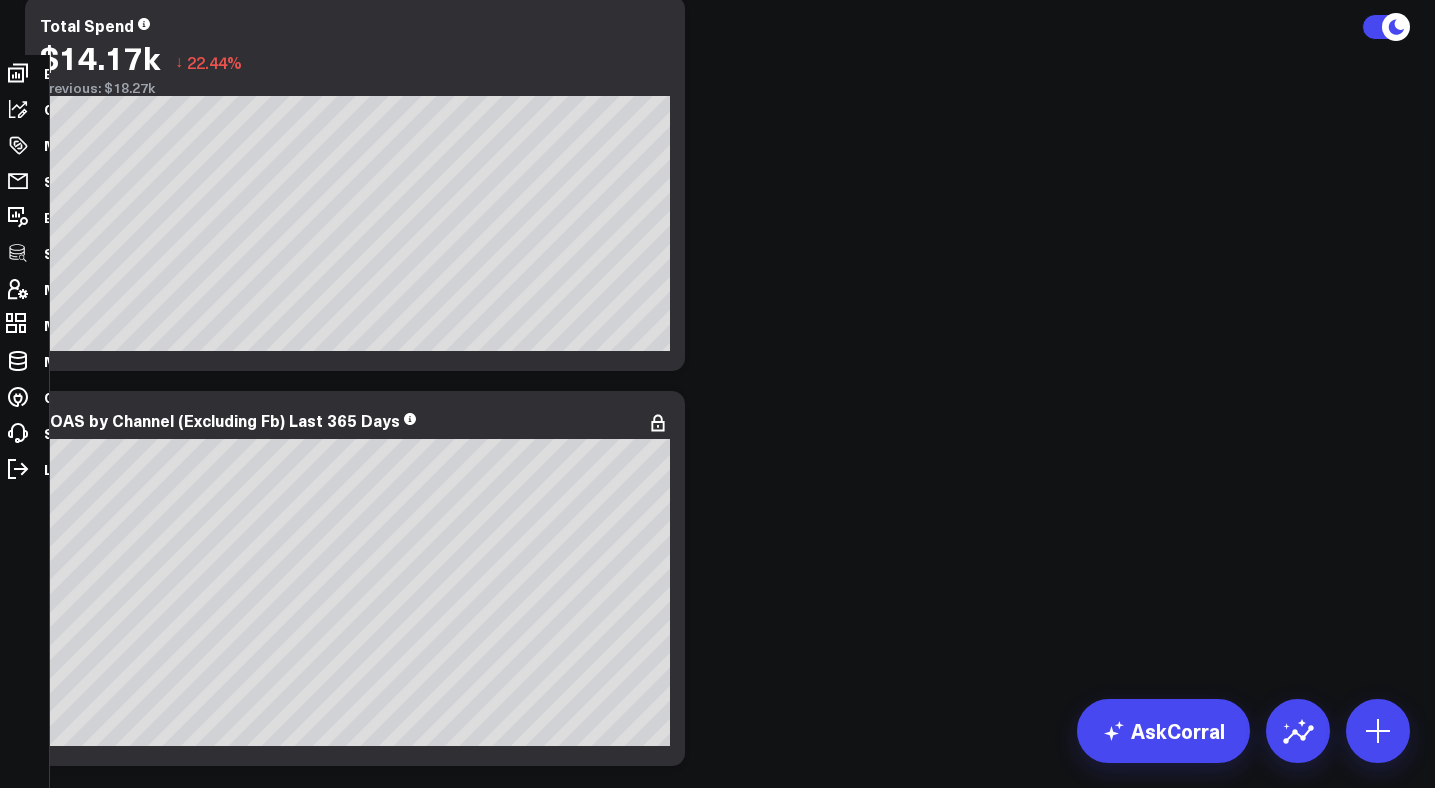 scroll, scrollTop: 1201, scrollLeft: 0, axis: vertical 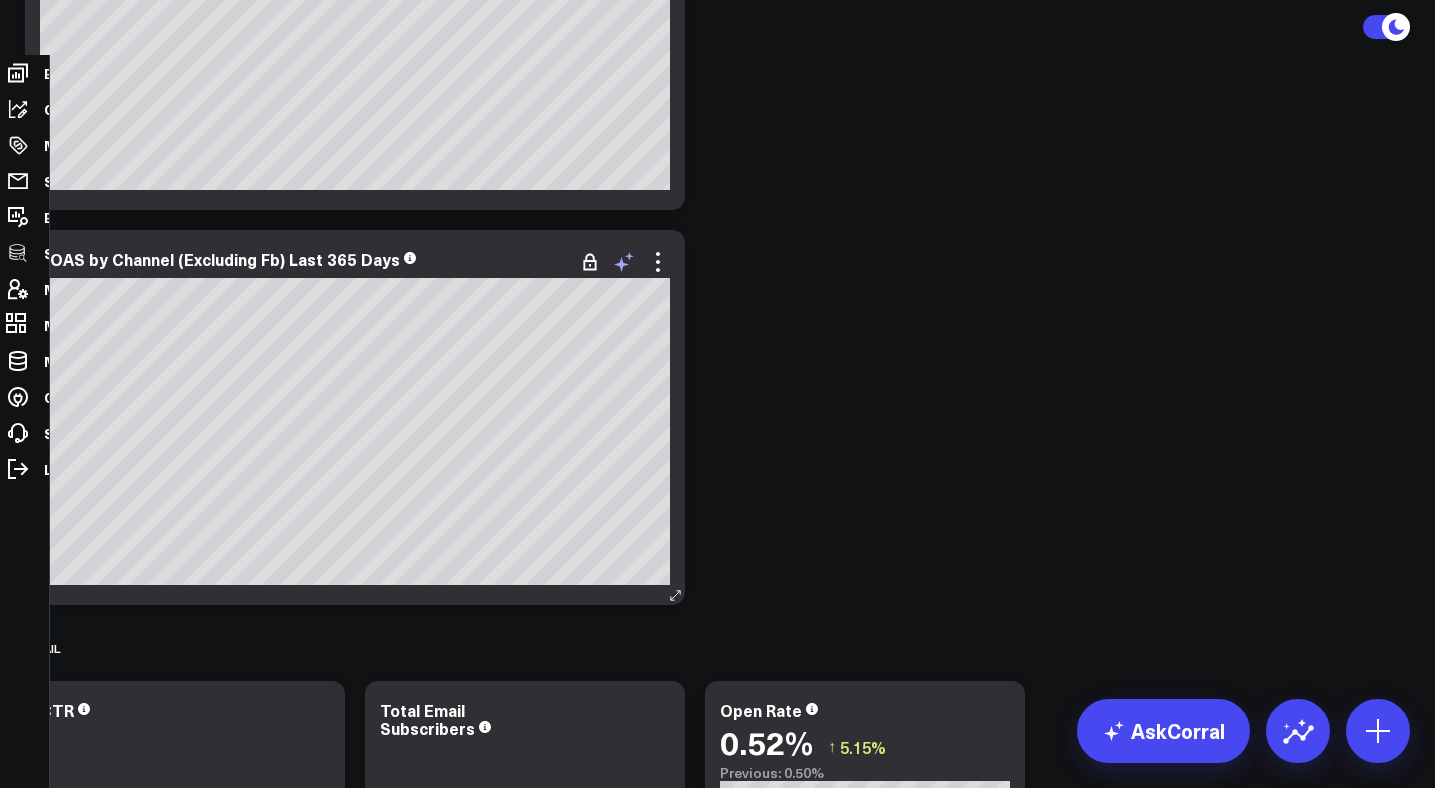 click 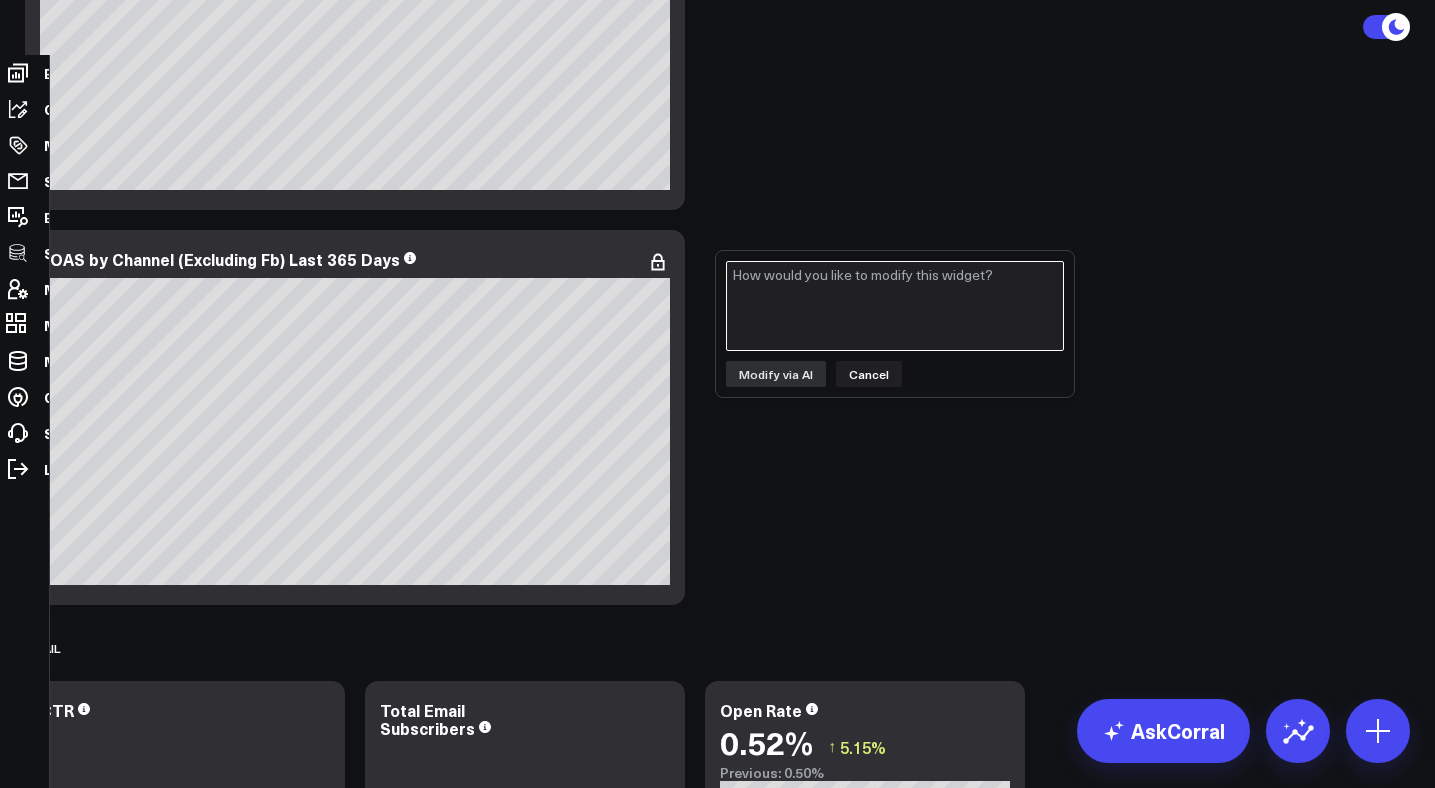 click at bounding box center [895, 306] 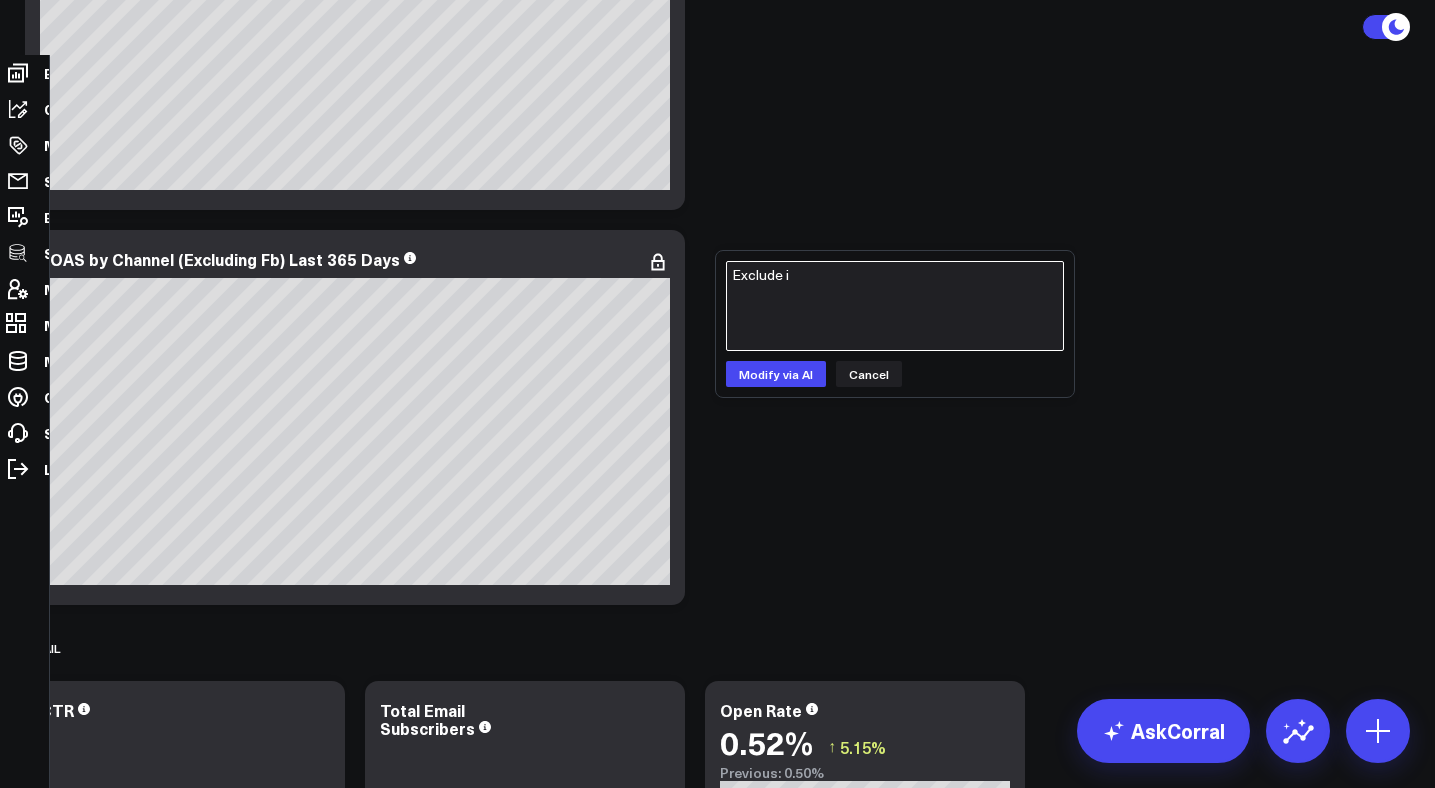 type on "Exclude ig" 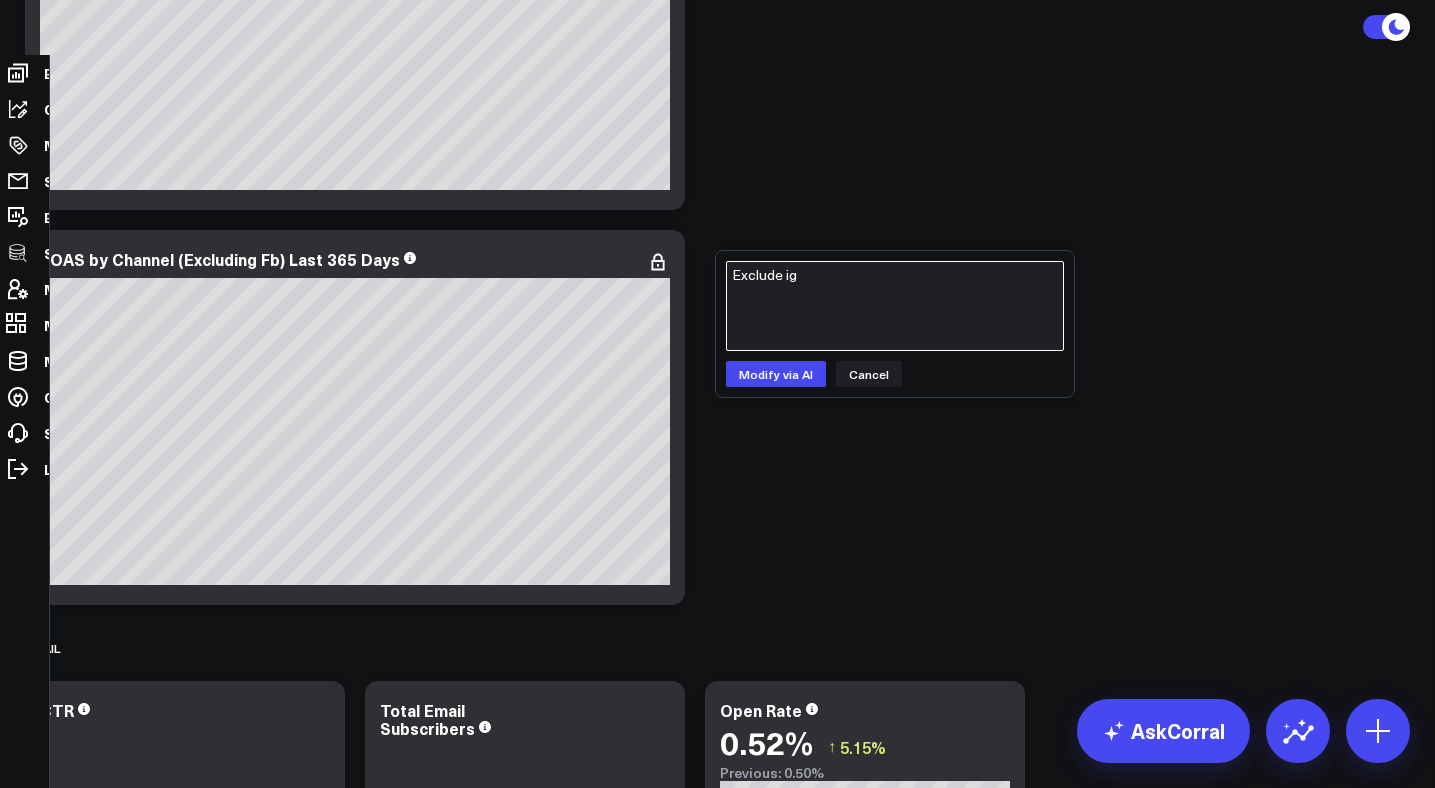 type 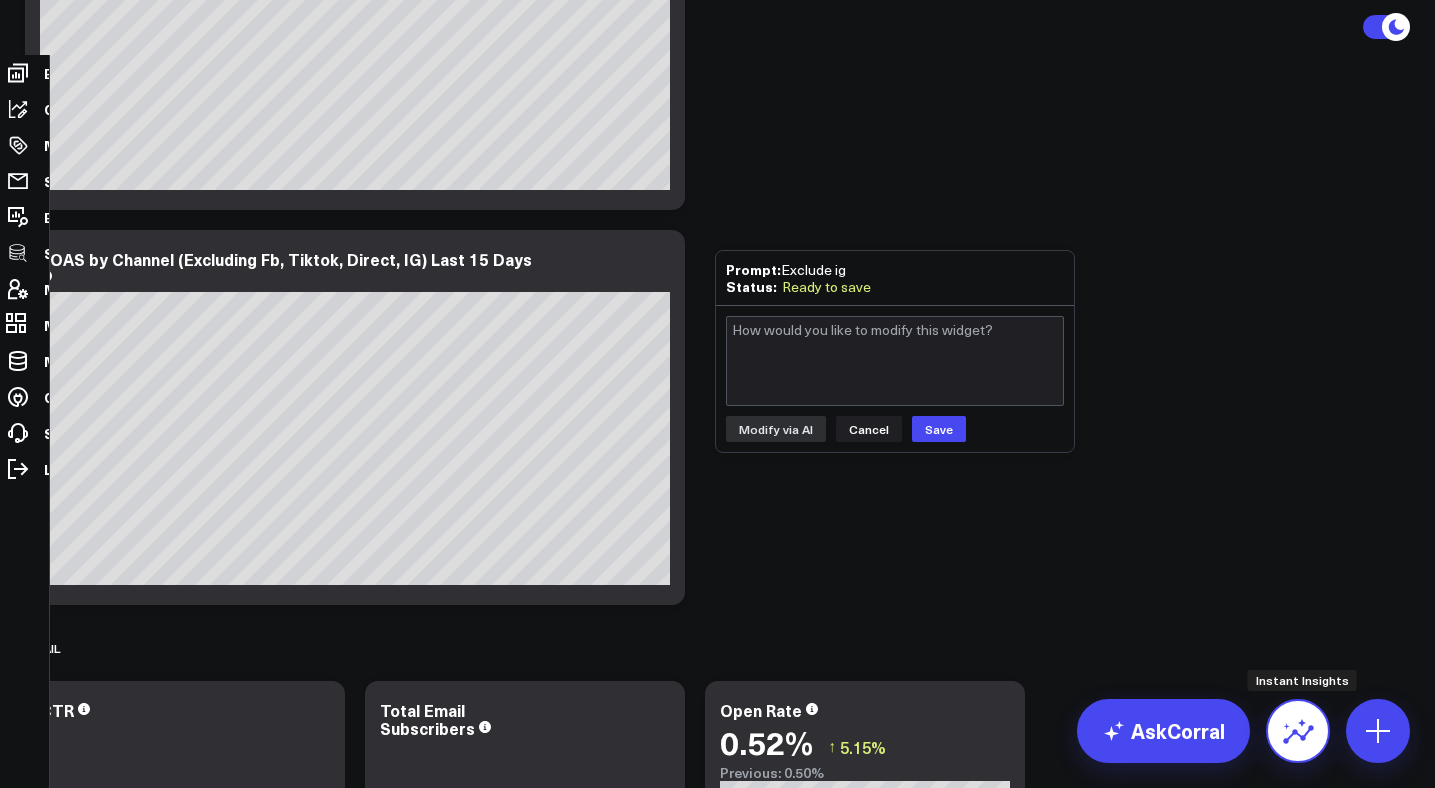 click 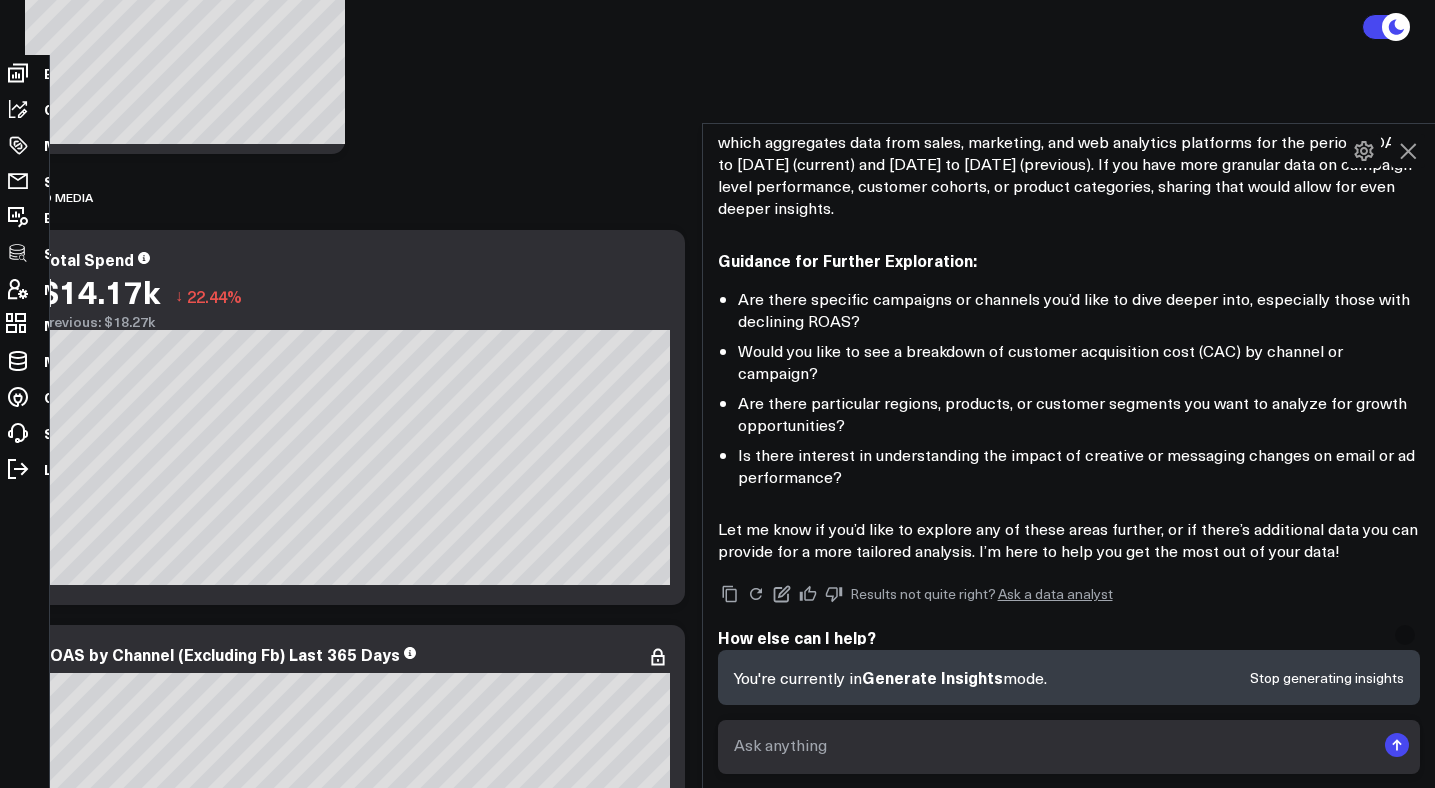scroll, scrollTop: 0, scrollLeft: 0, axis: both 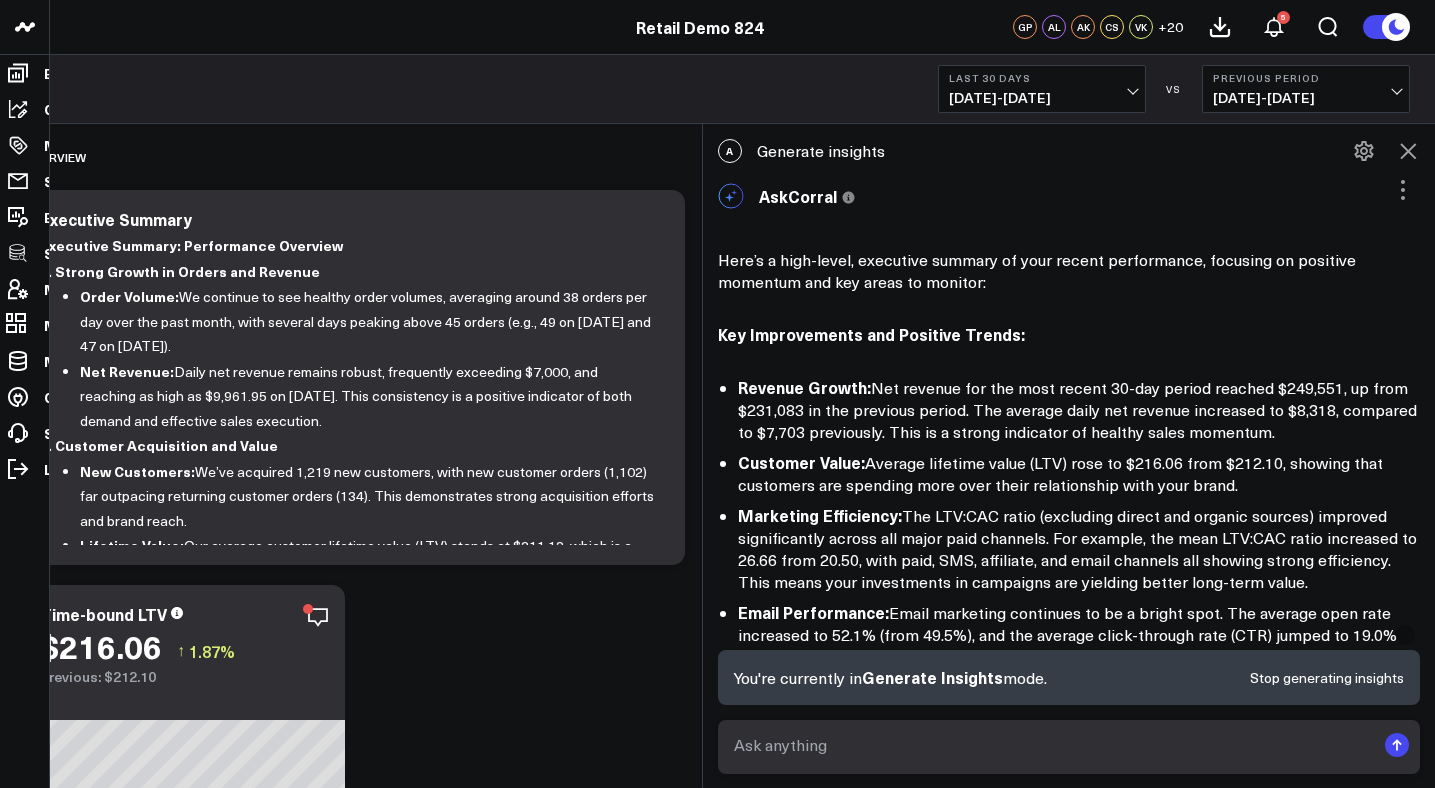 click 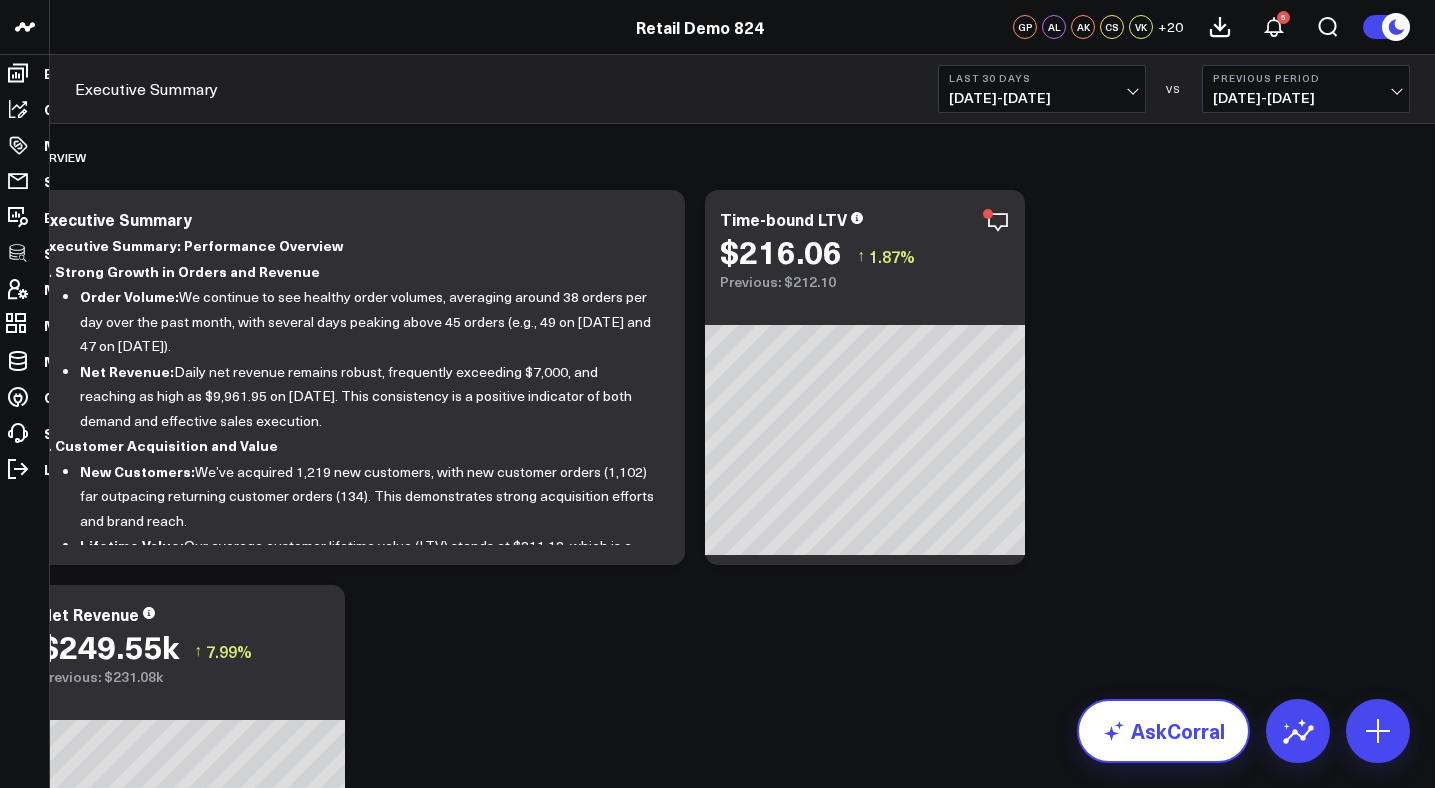 click on "AskCorral" at bounding box center [1163, 731] 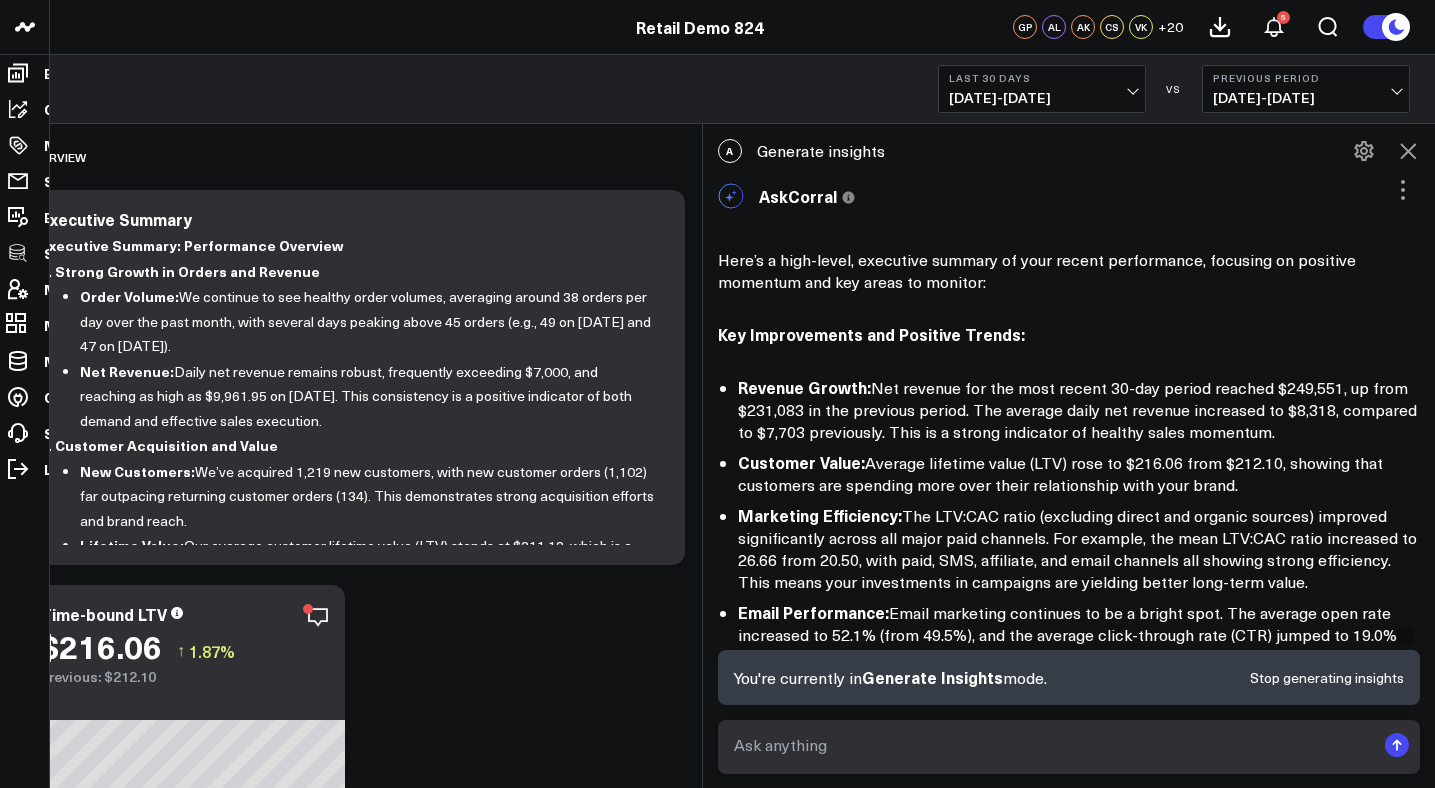 click on "Stop generating insights" at bounding box center [1327, 678] 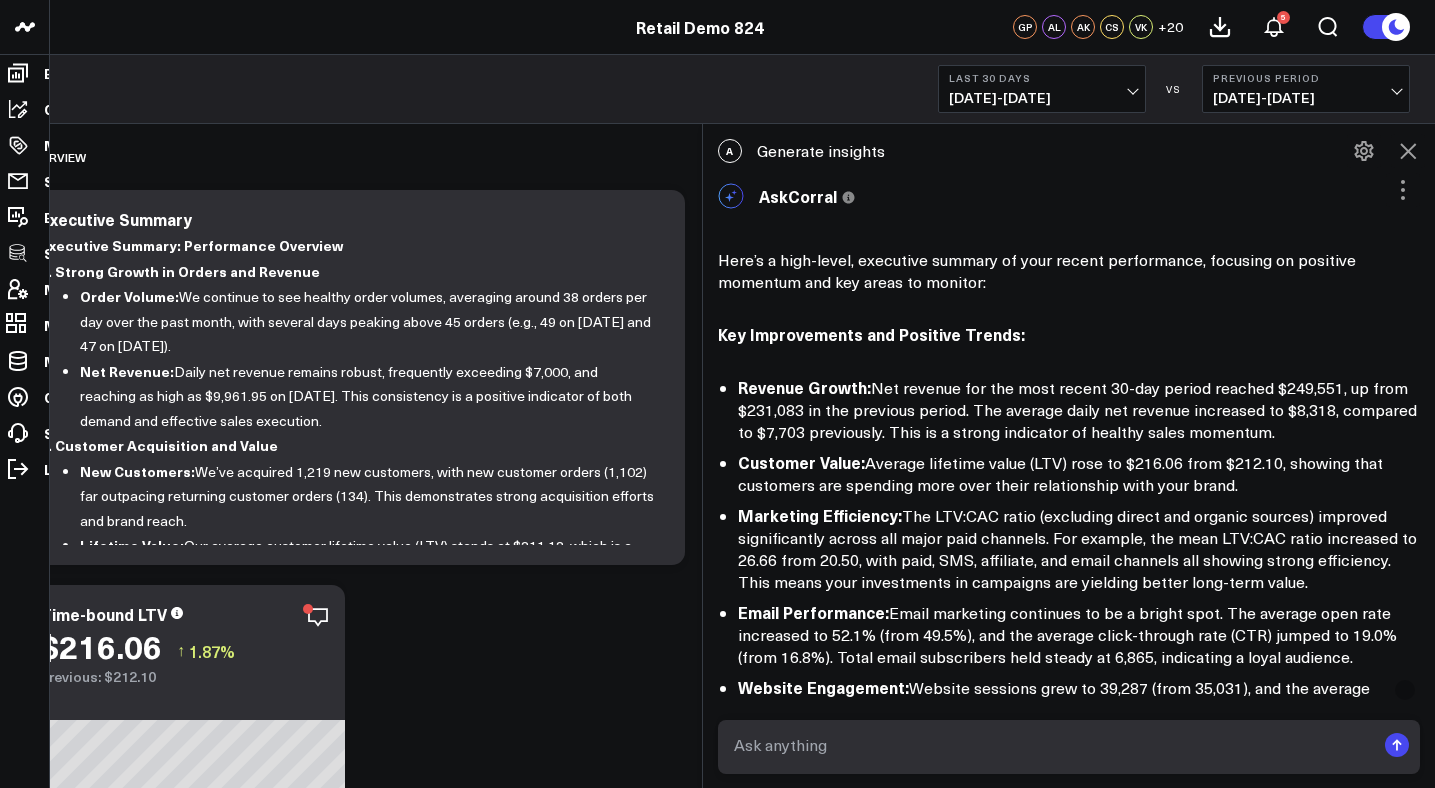 click at bounding box center [1052, 745] 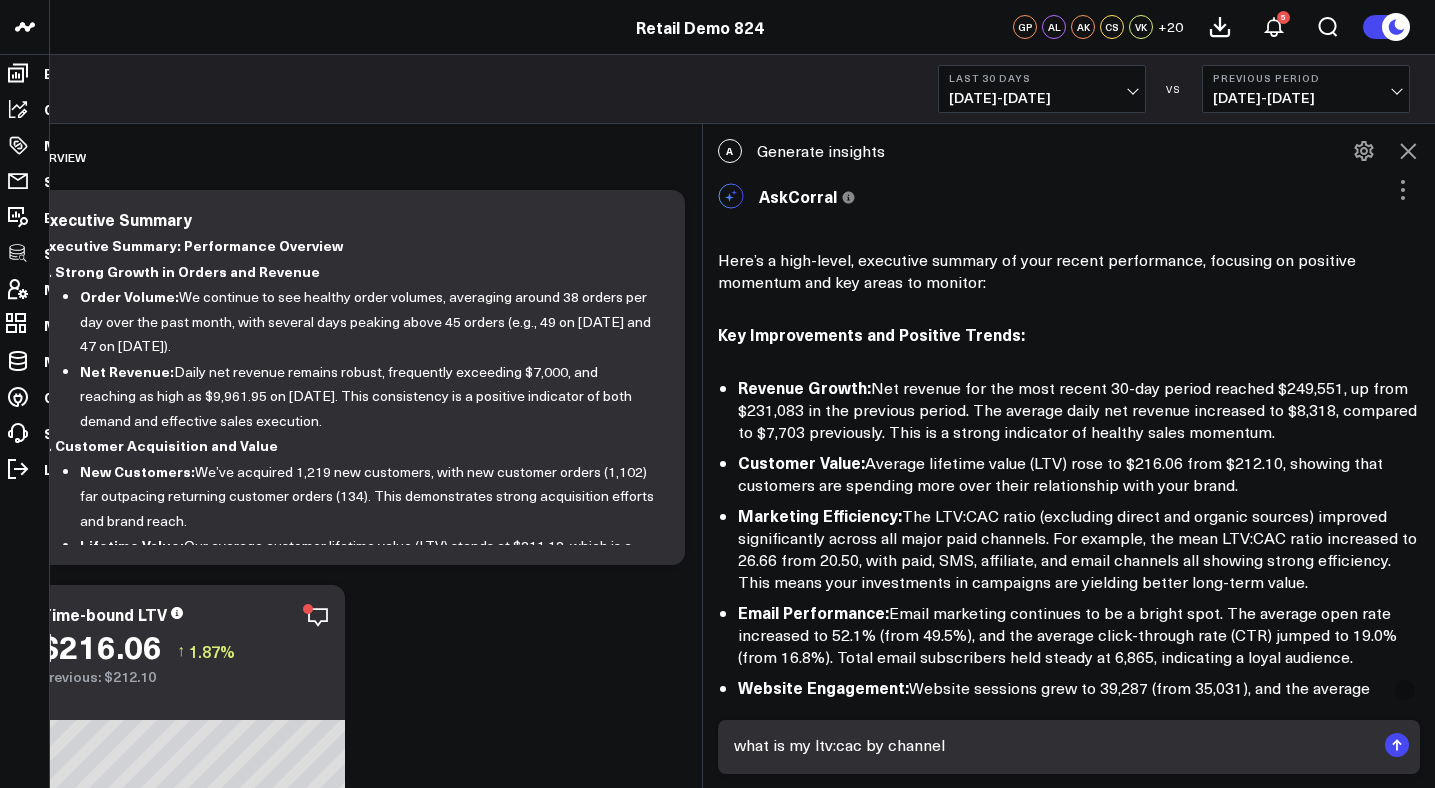 type on "what is my ltv:cac by channel?" 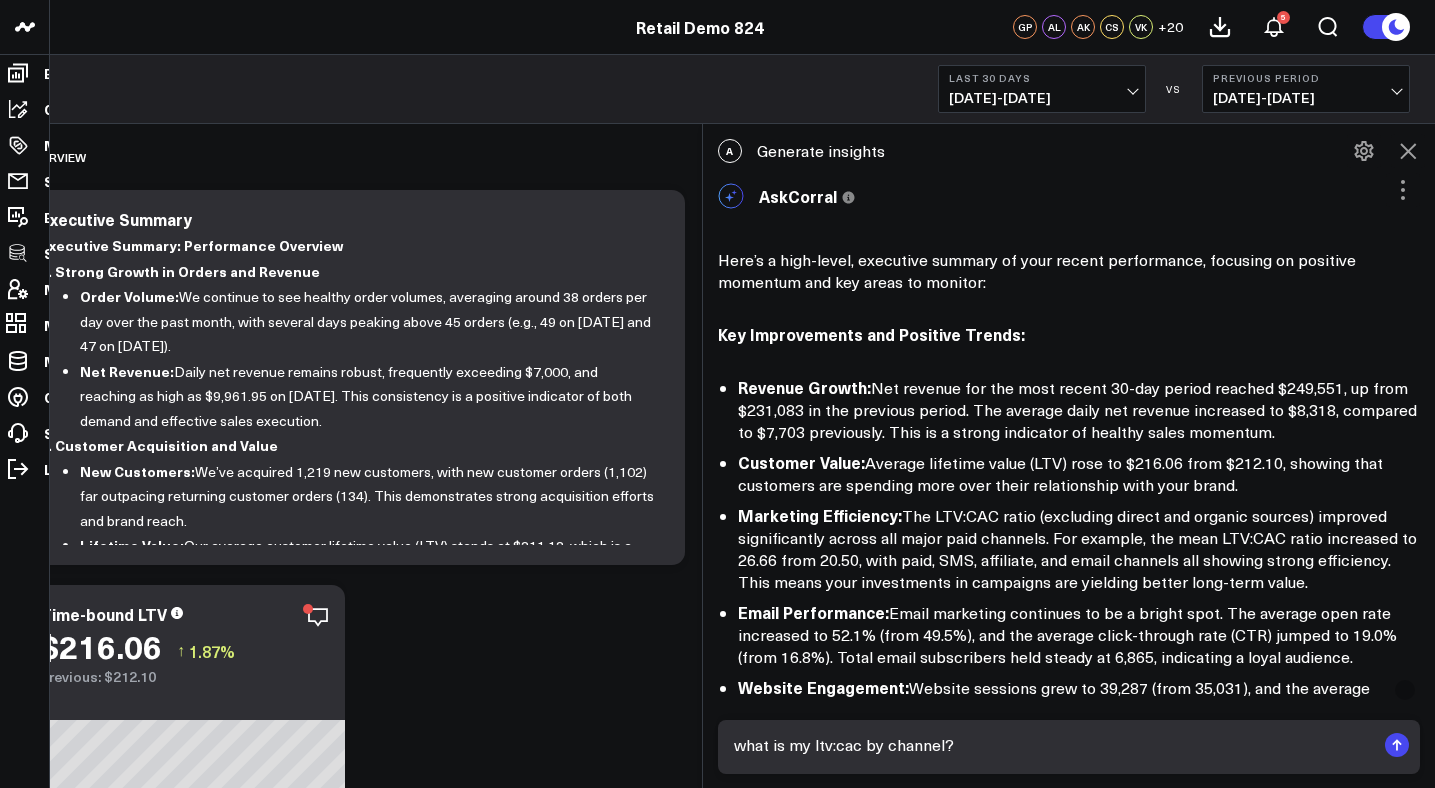 type 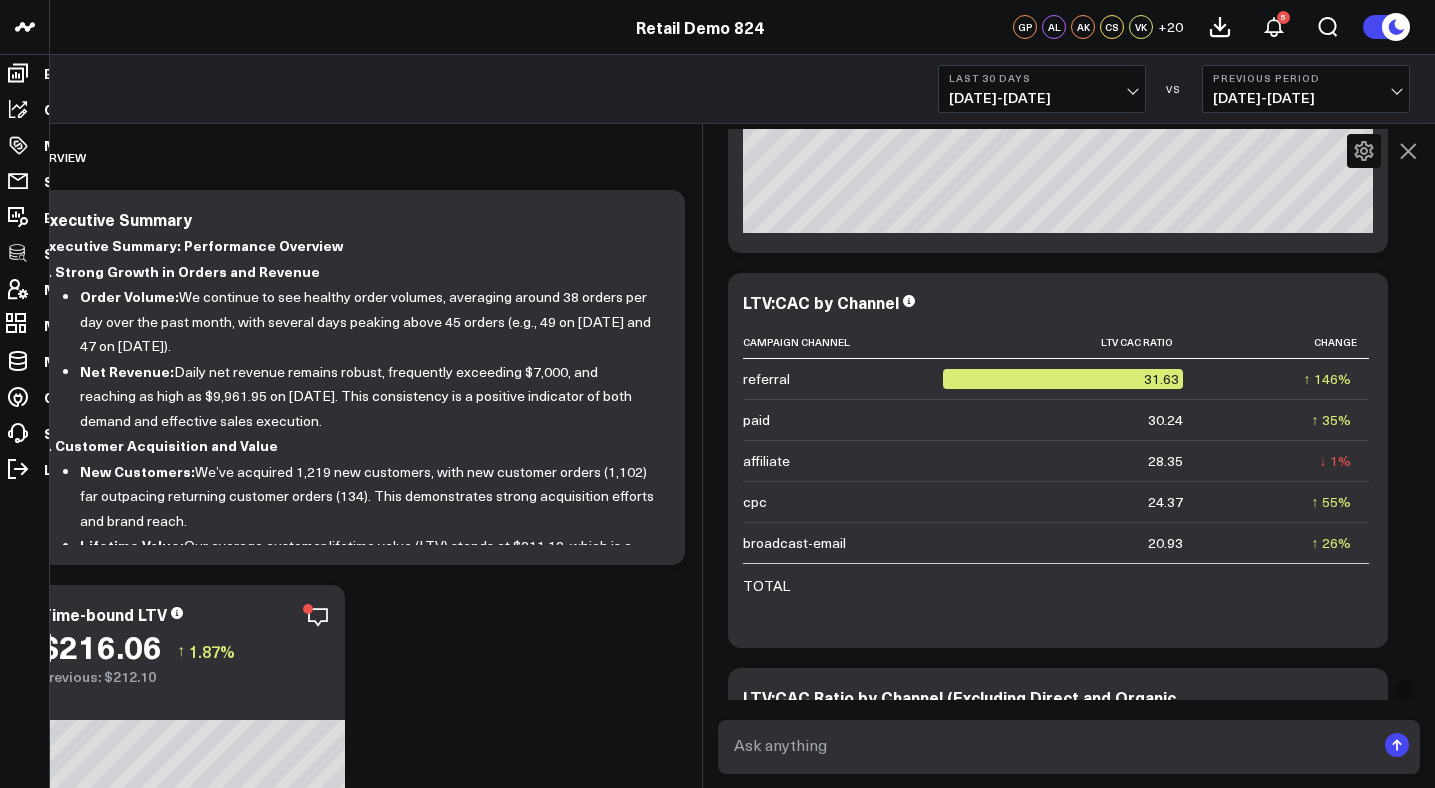 scroll, scrollTop: 2580, scrollLeft: 0, axis: vertical 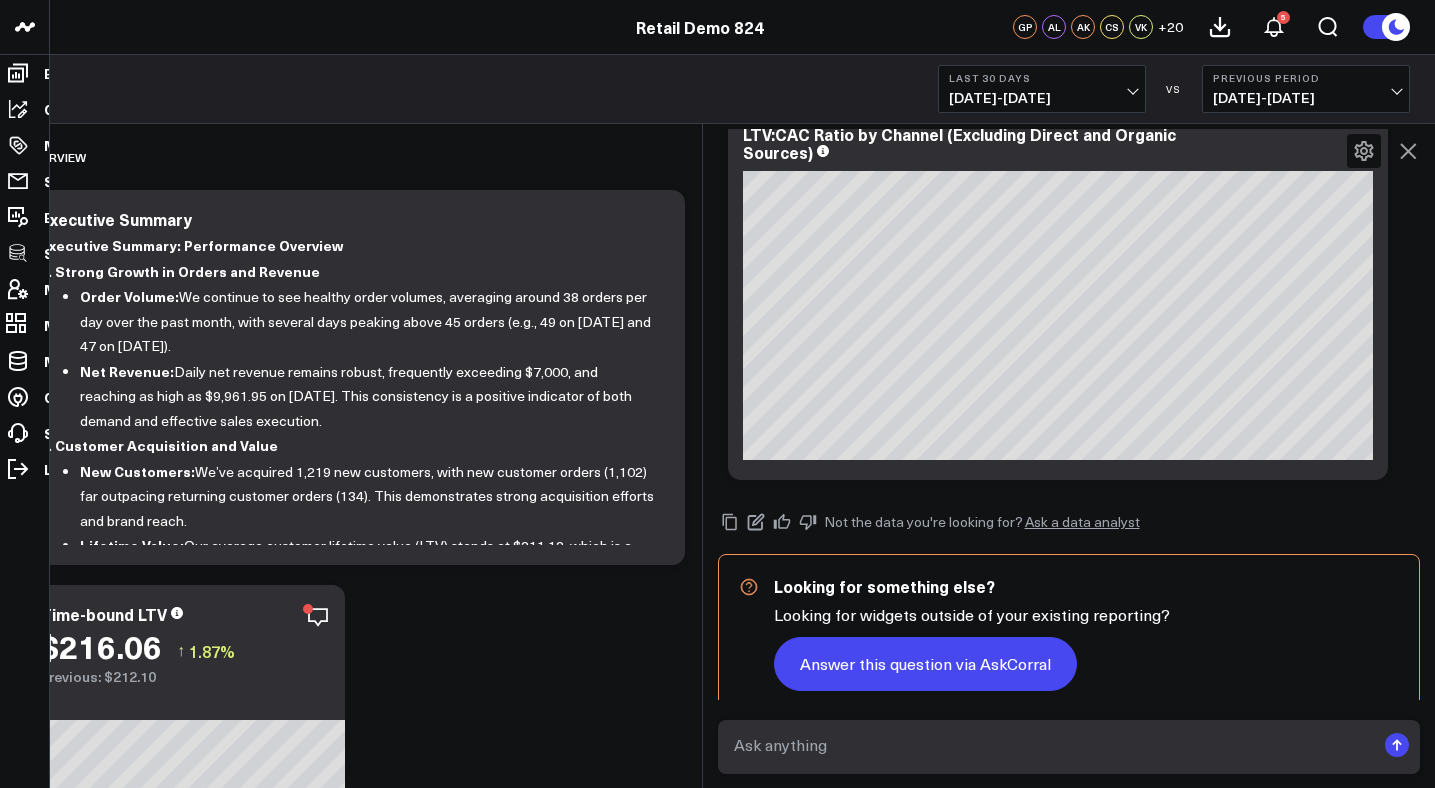 click on "Answer this question via AskCorral" at bounding box center (925, 664) 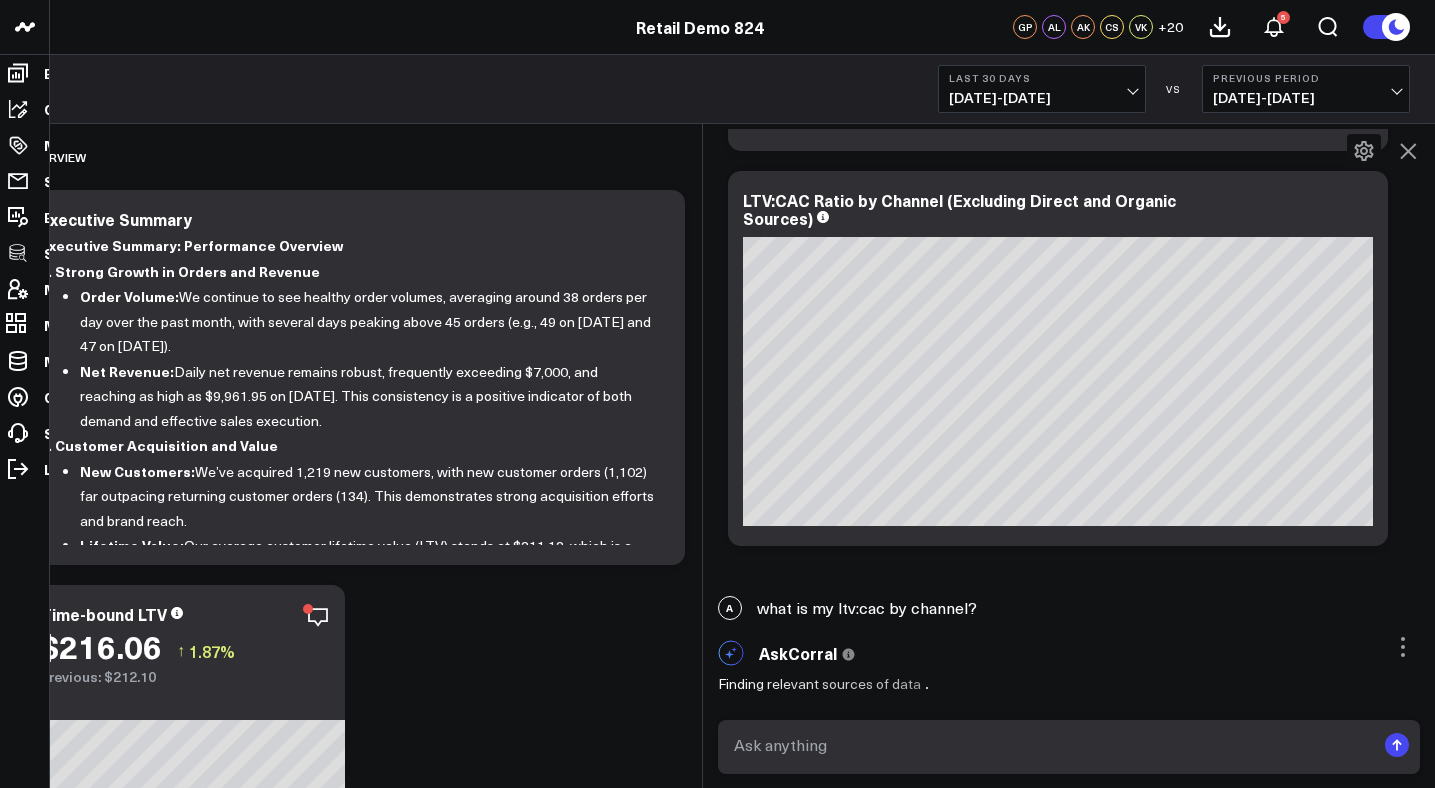 scroll, scrollTop: 2482, scrollLeft: 0, axis: vertical 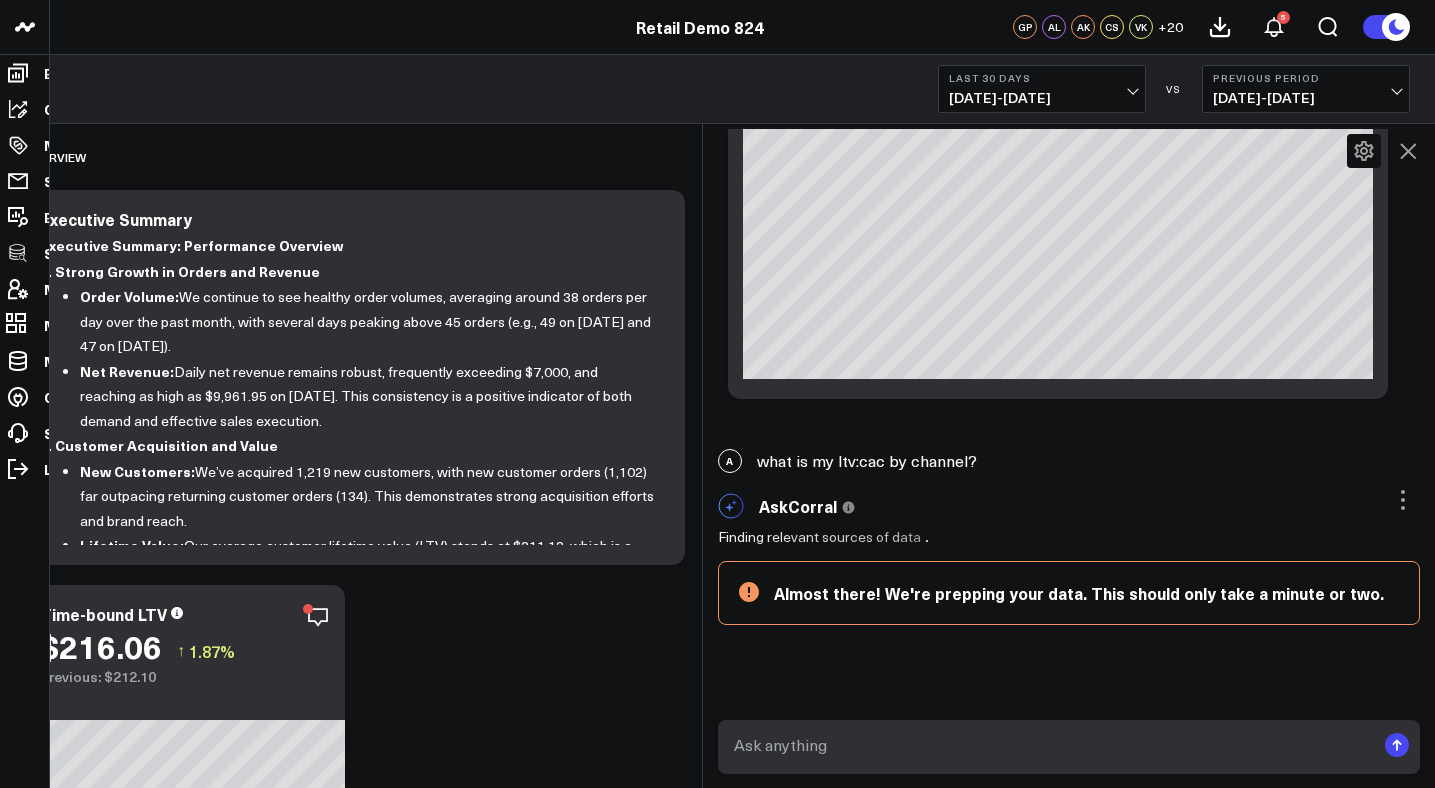 click 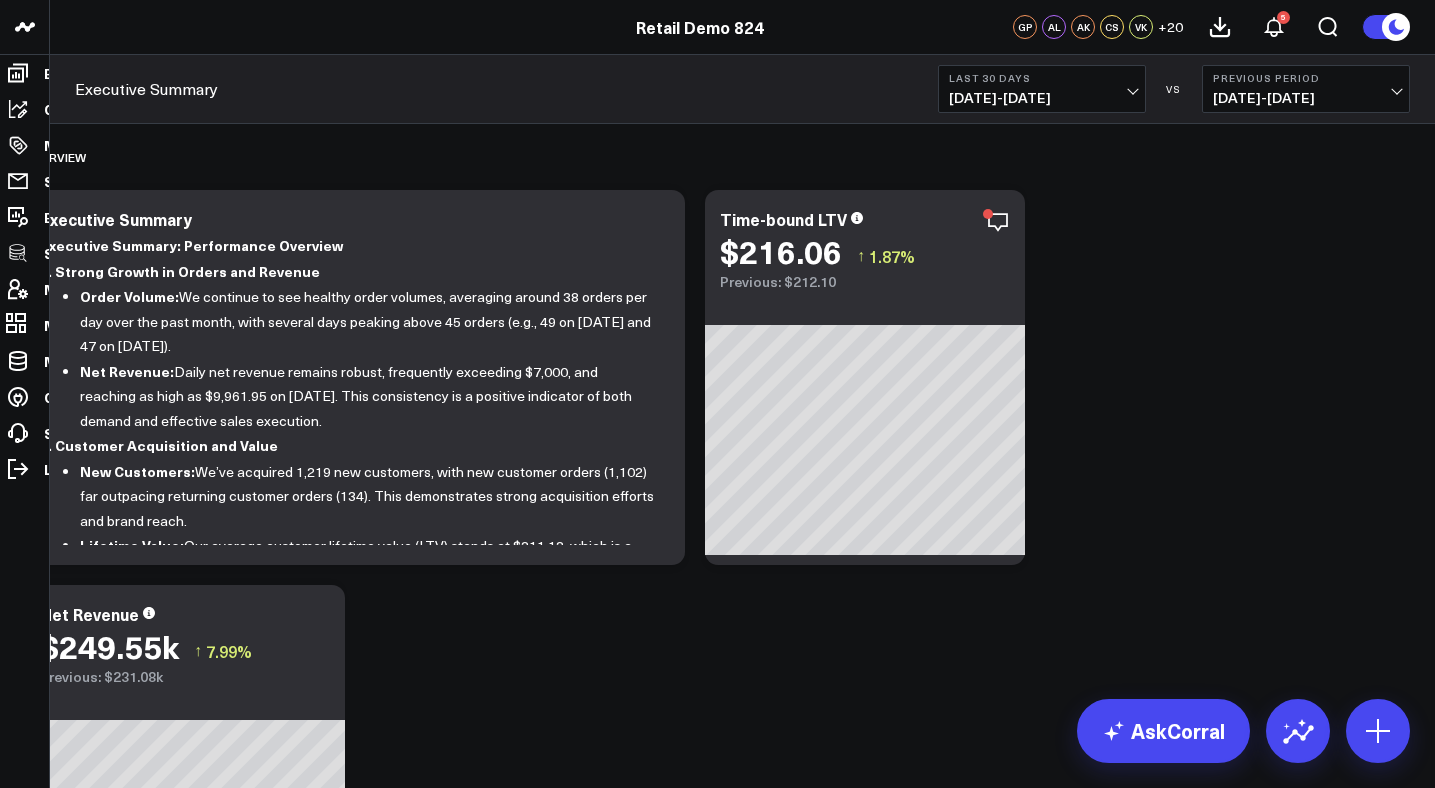 scroll, scrollTop: 2930, scrollLeft: 0, axis: vertical 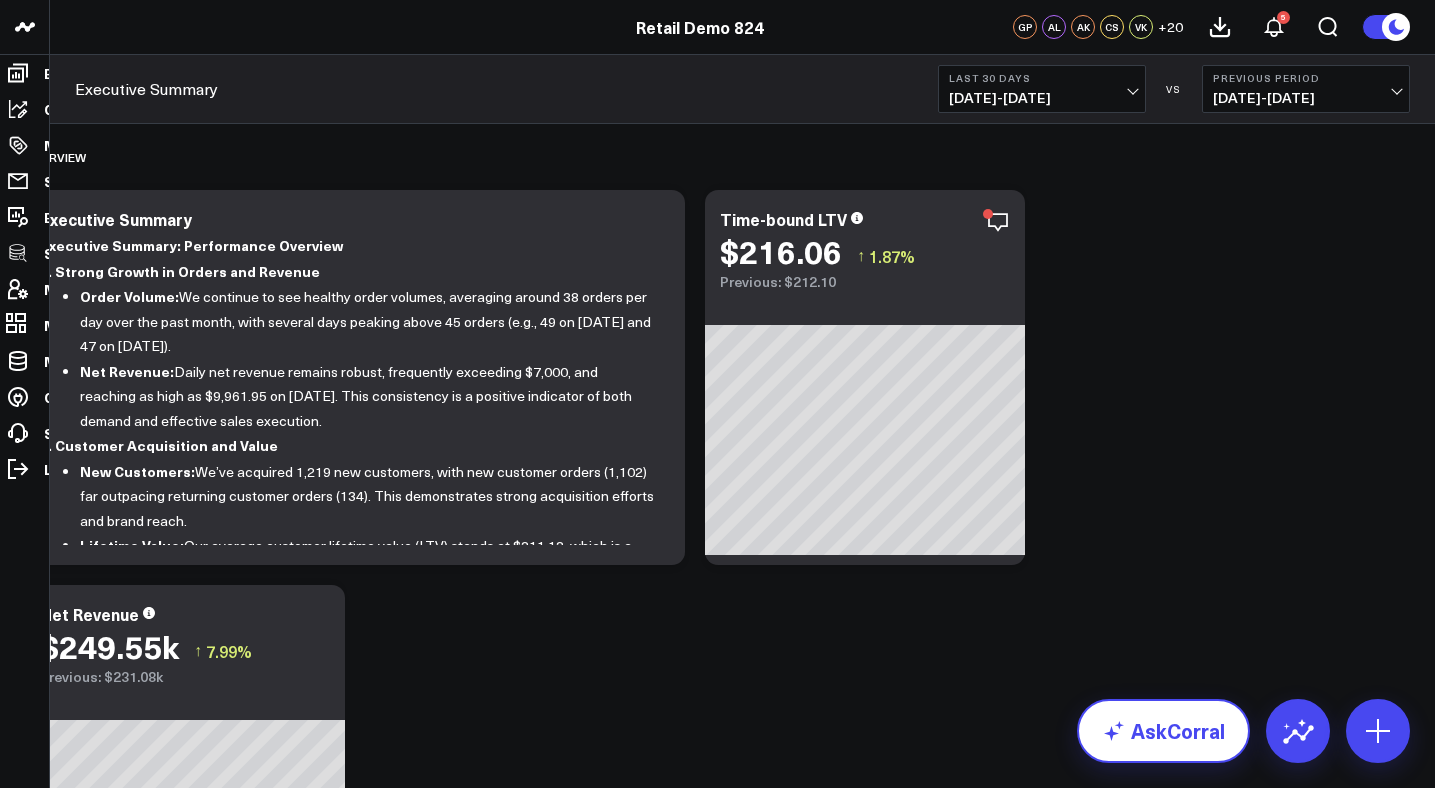 click on "AskCorral" at bounding box center [1163, 731] 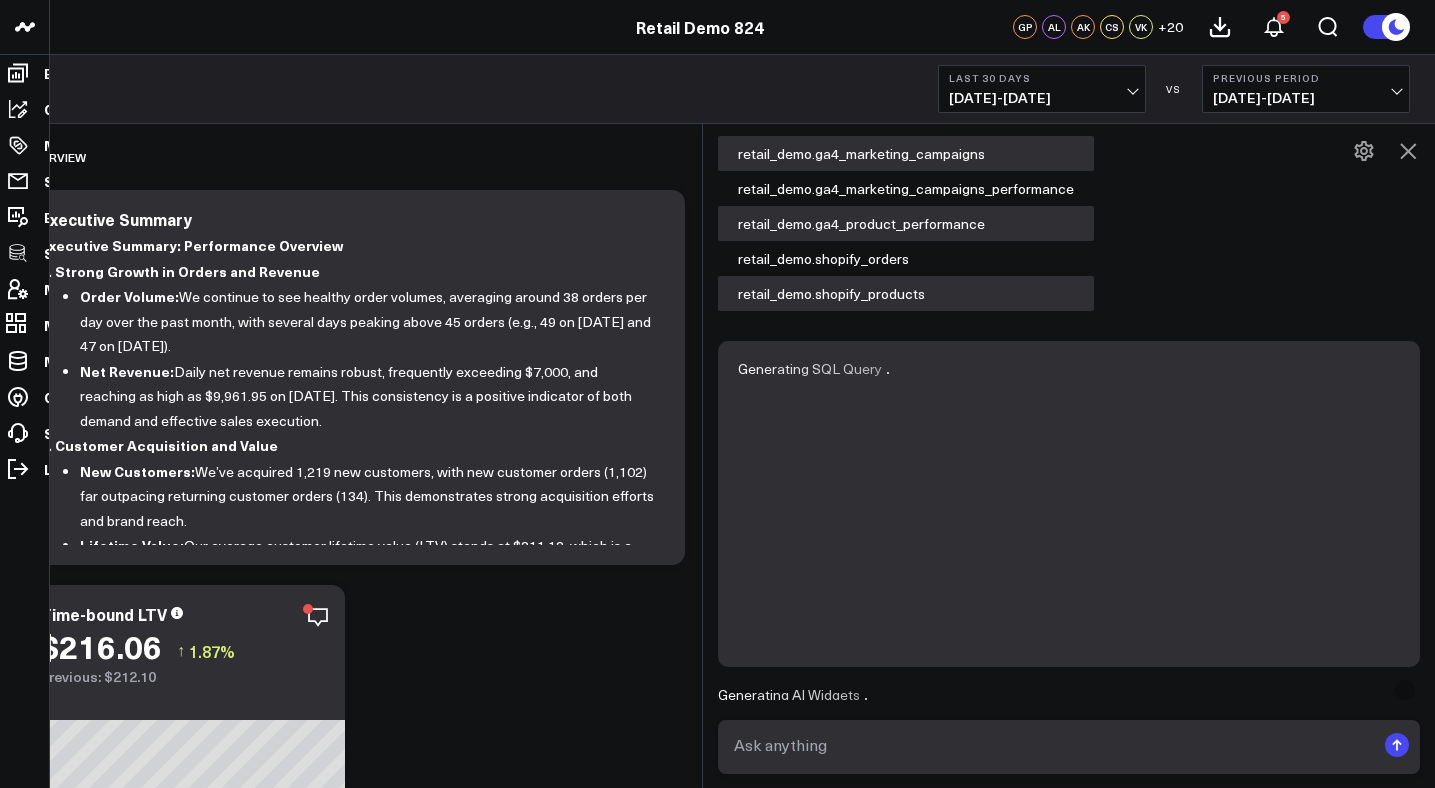 scroll, scrollTop: 3108, scrollLeft: 0, axis: vertical 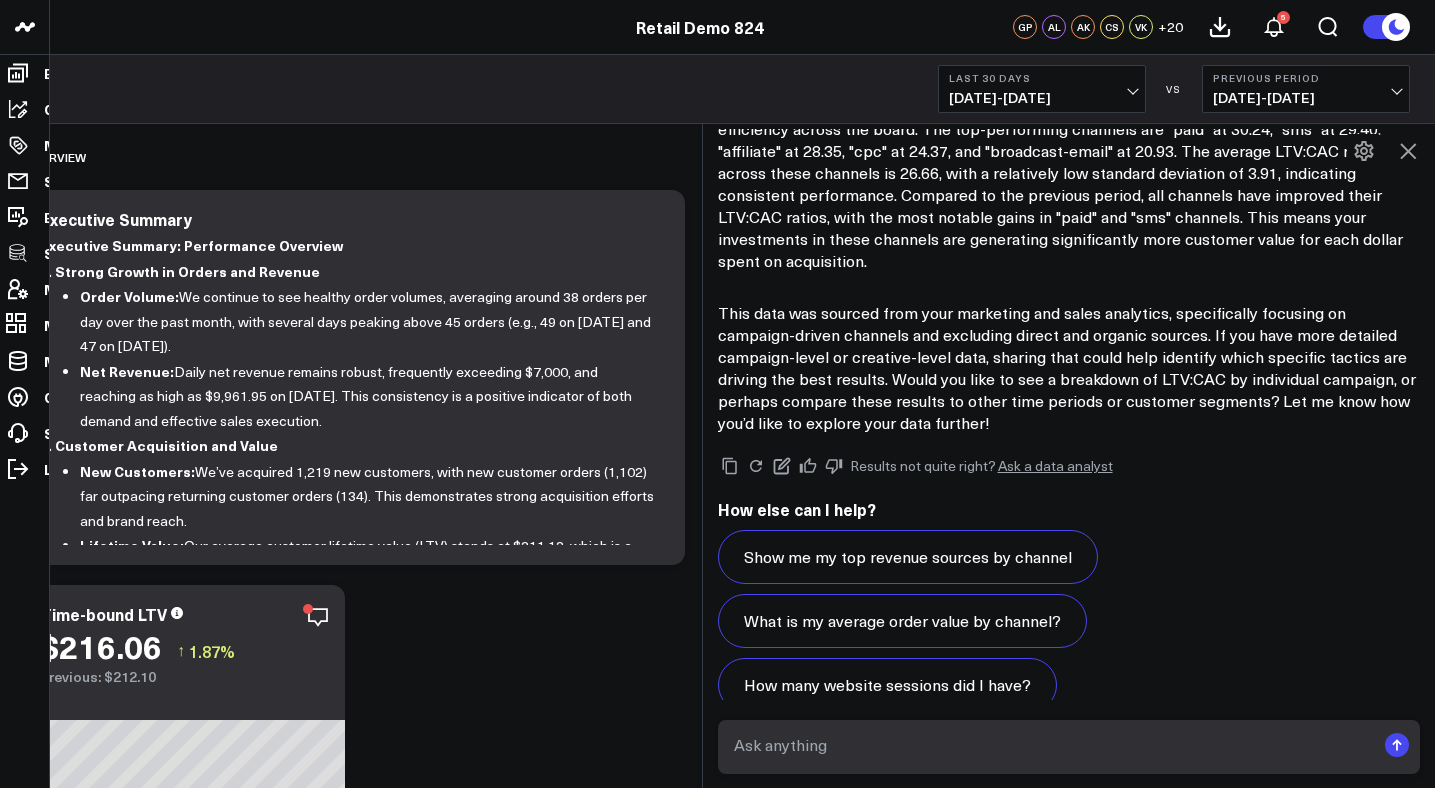click on "Ask a data analyst" at bounding box center (1055, 466) 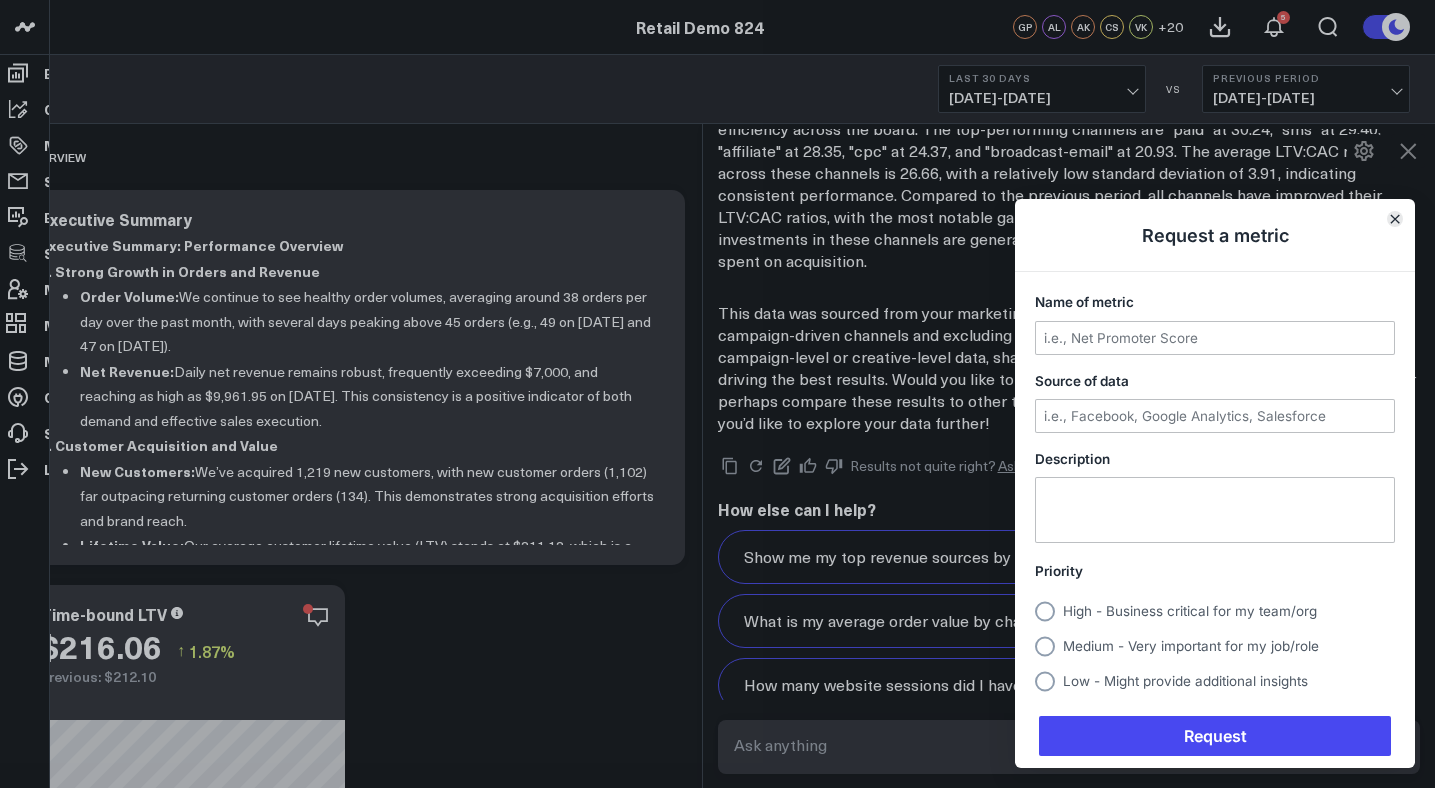 click at bounding box center [1395, 219] 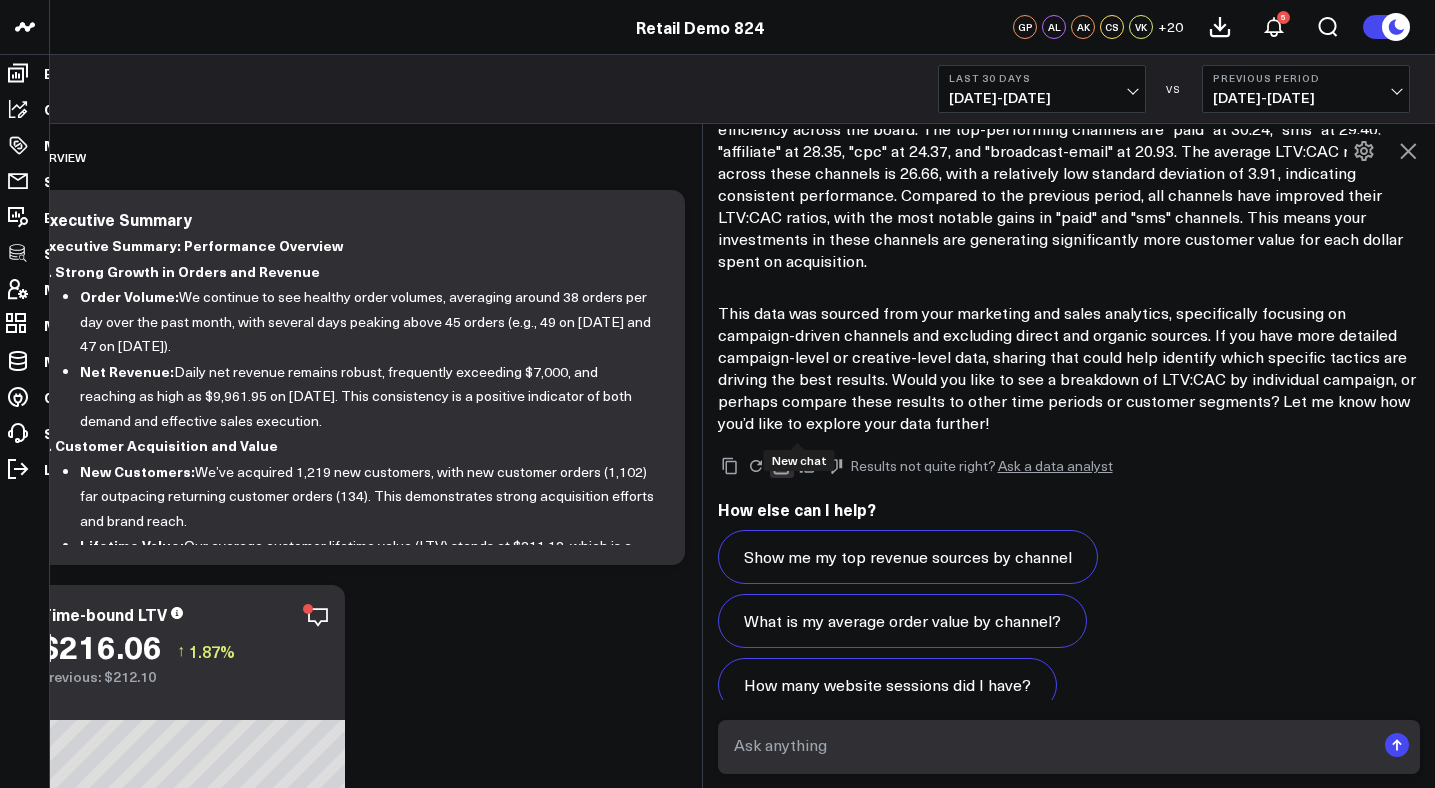 click 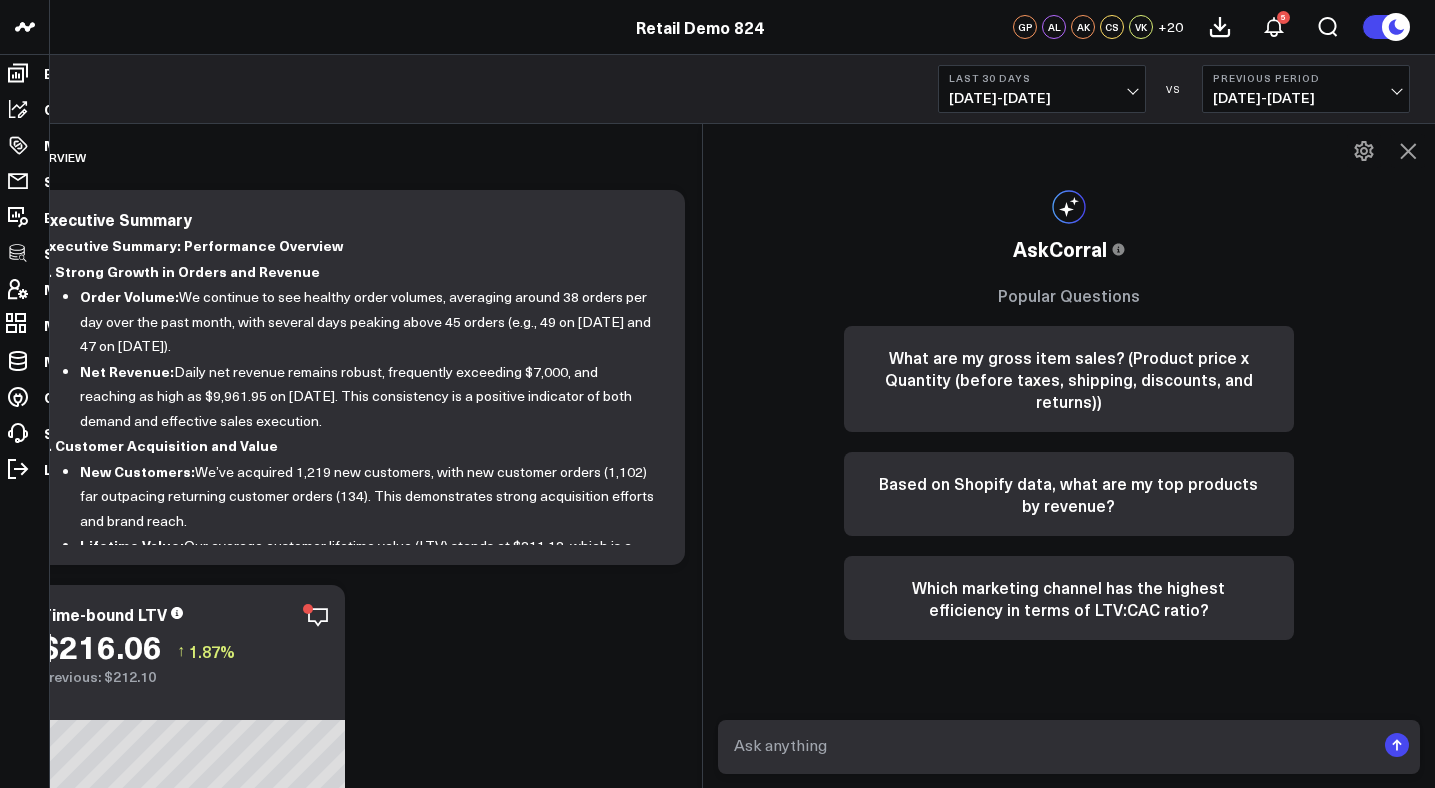 click 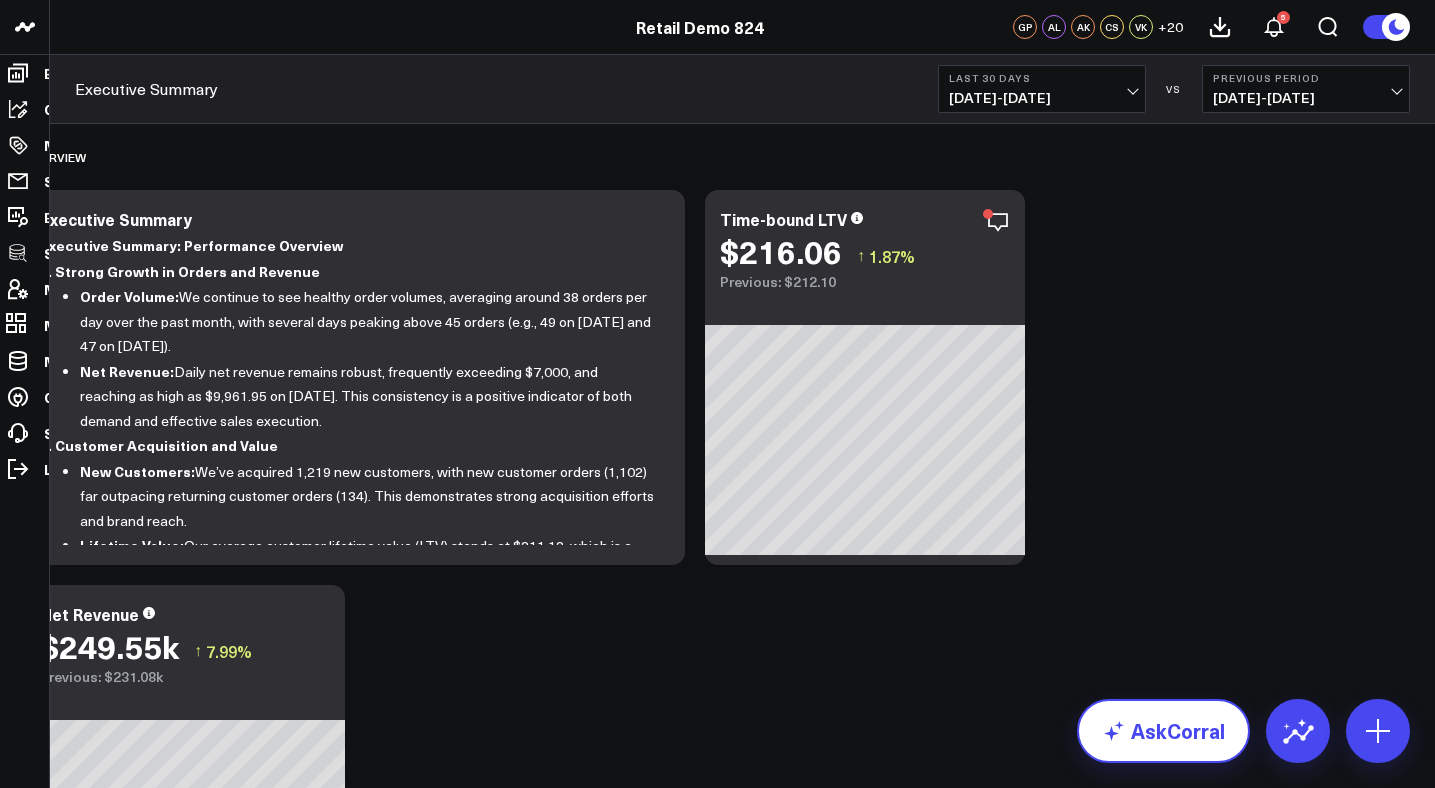 click on "AskCorral" at bounding box center [1163, 731] 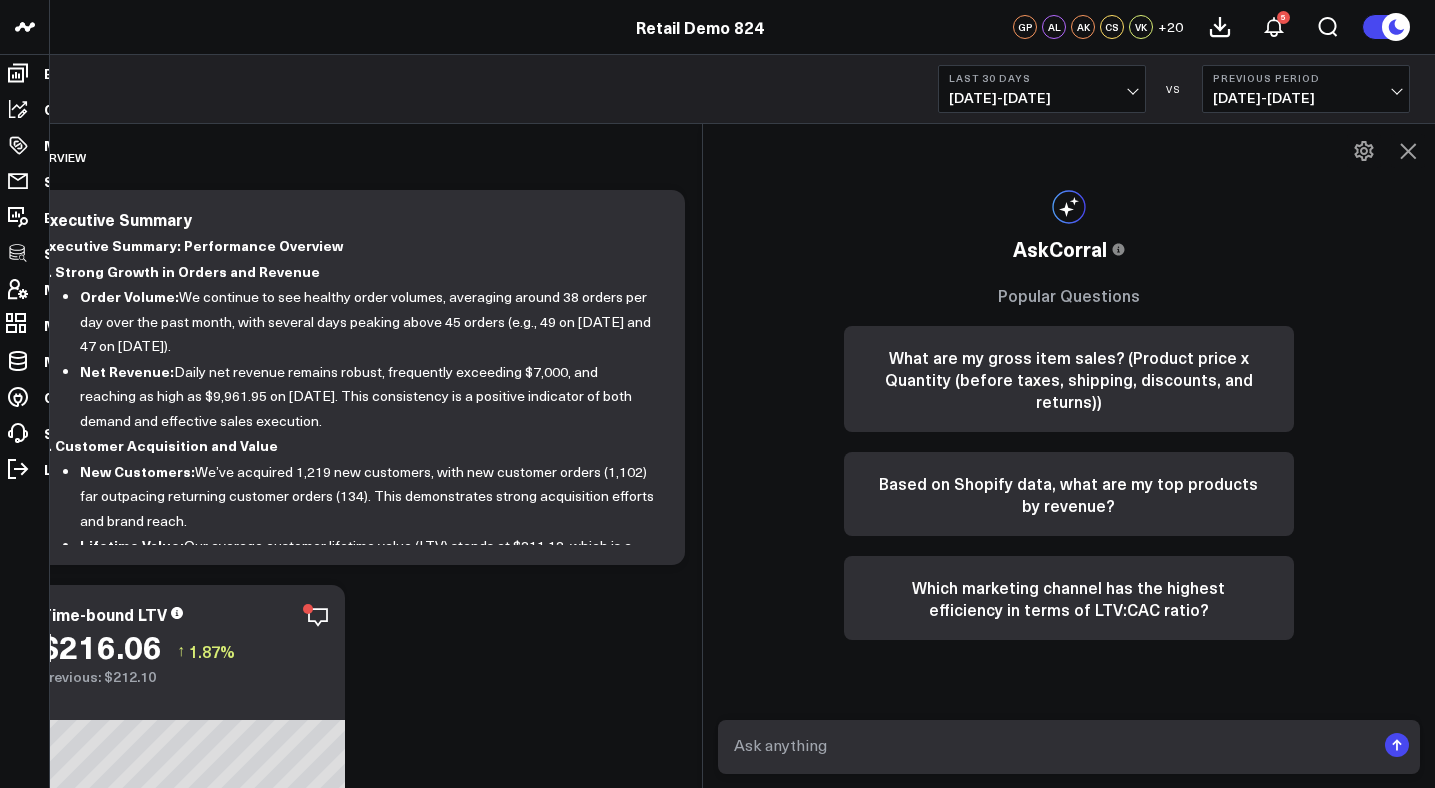 click on "What are my gross item sales? (Product price x Quantity (before taxes, shipping, discounts, and returns))" at bounding box center (1069, 379) 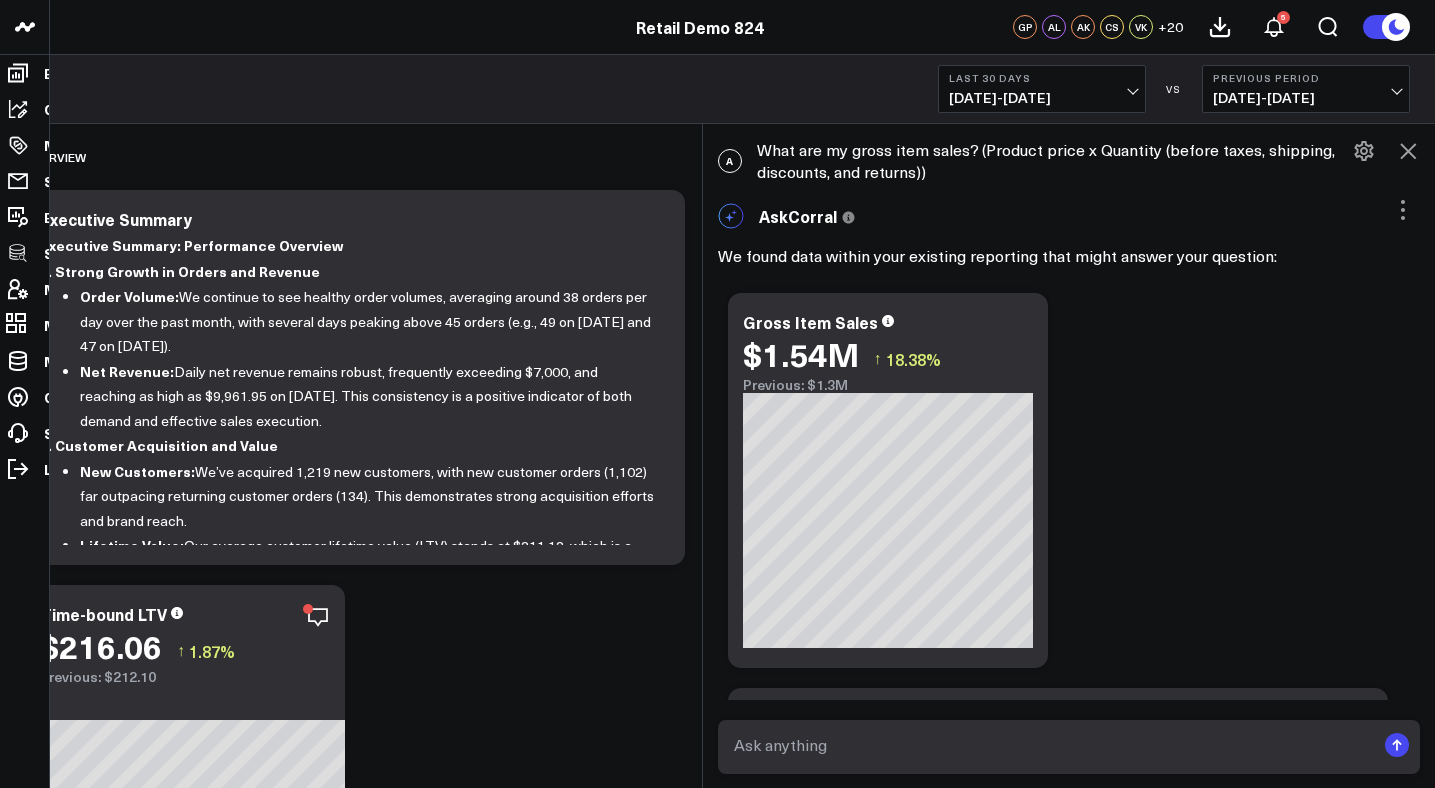 scroll, scrollTop: 619, scrollLeft: 0, axis: vertical 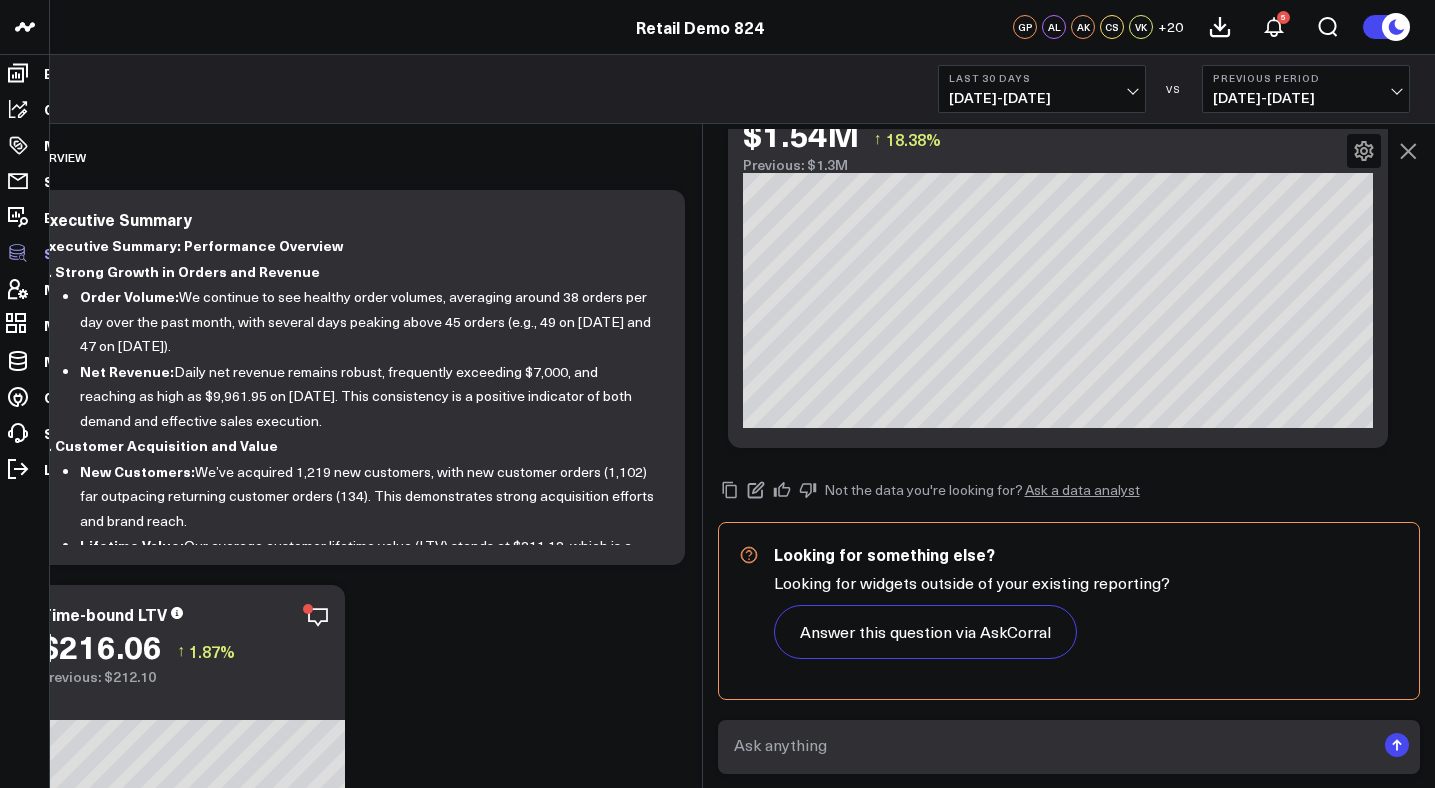 click on "SQL Client" at bounding box center [81, 253] 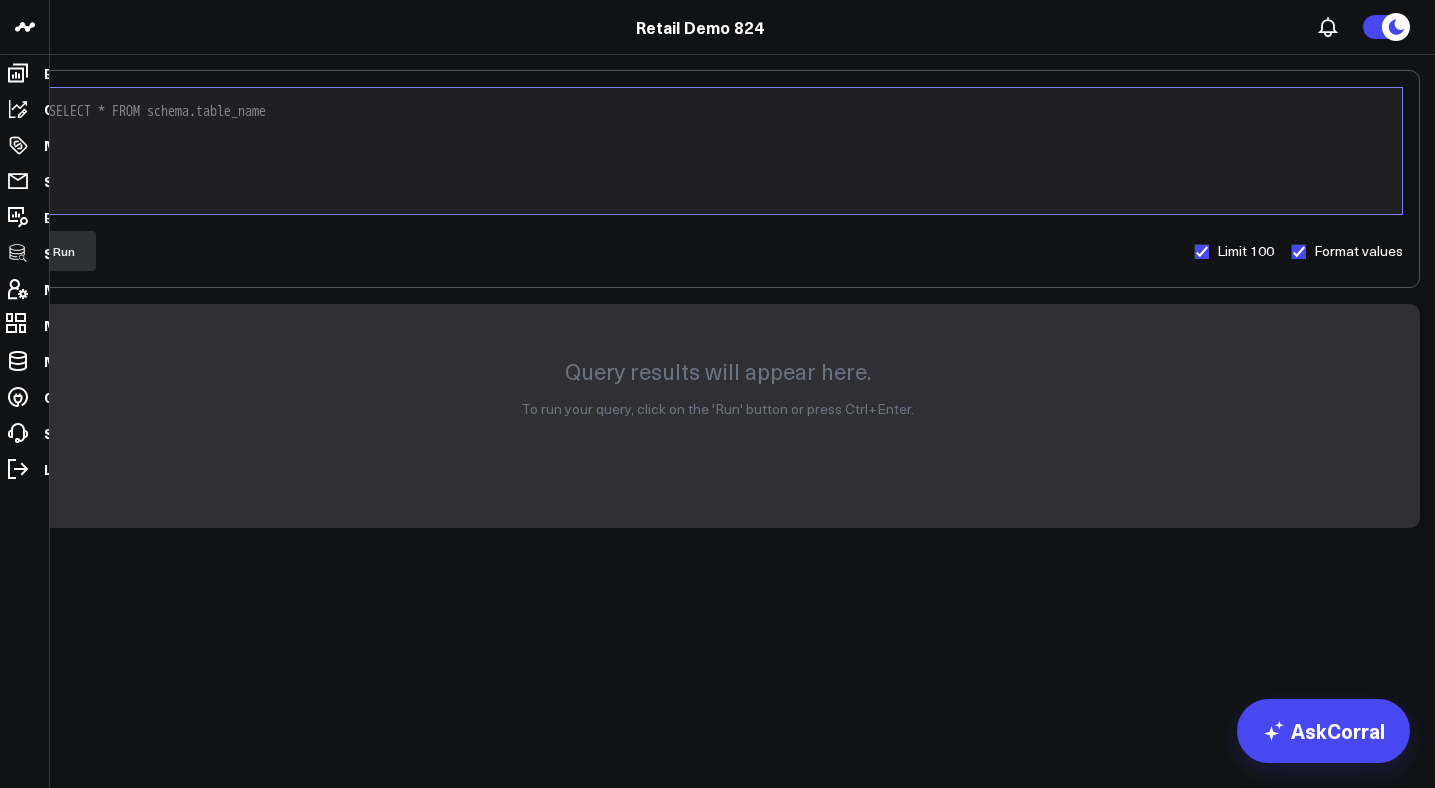 scroll, scrollTop: 0, scrollLeft: 0, axis: both 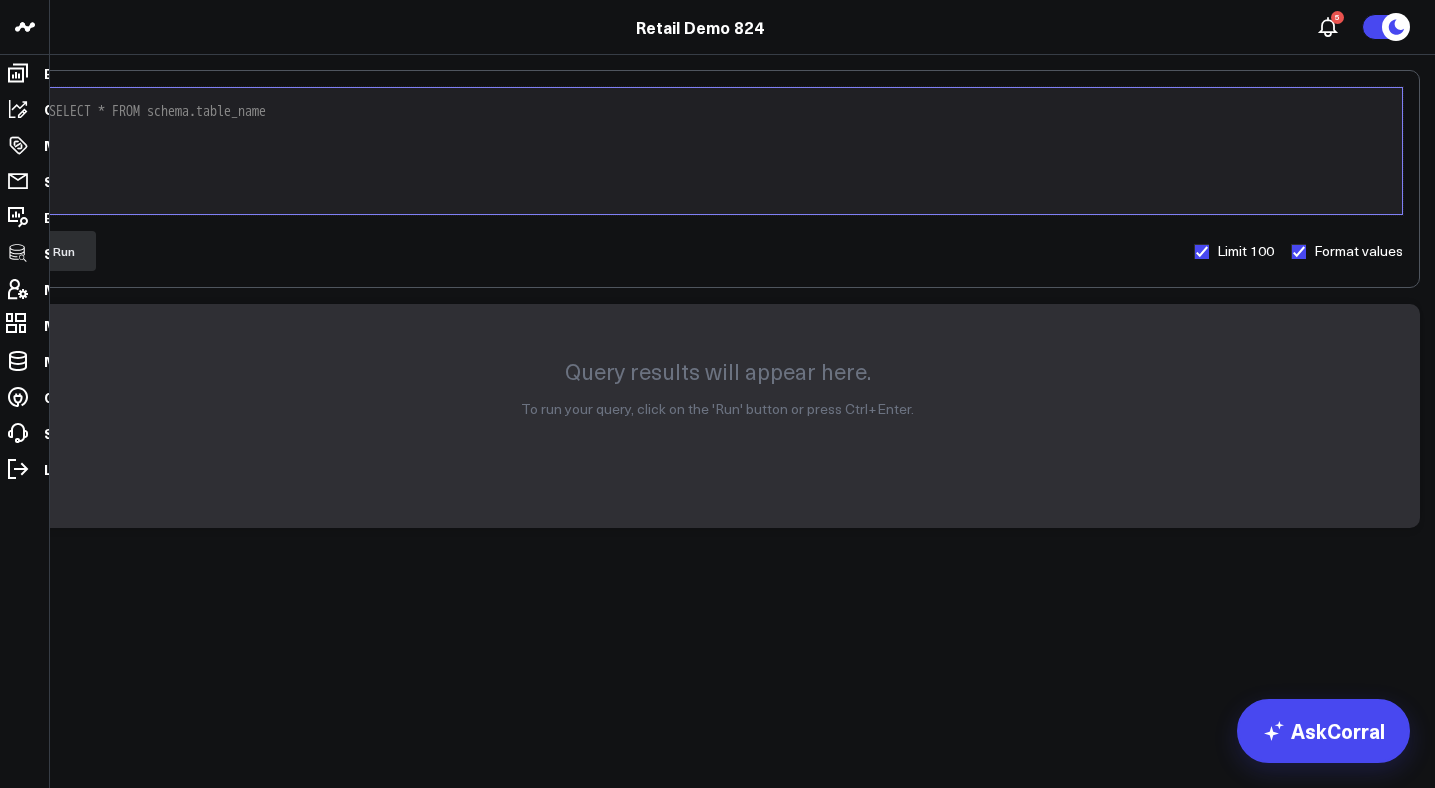 click on "SELECT * FROM schema.table_name" at bounding box center (717, 151) 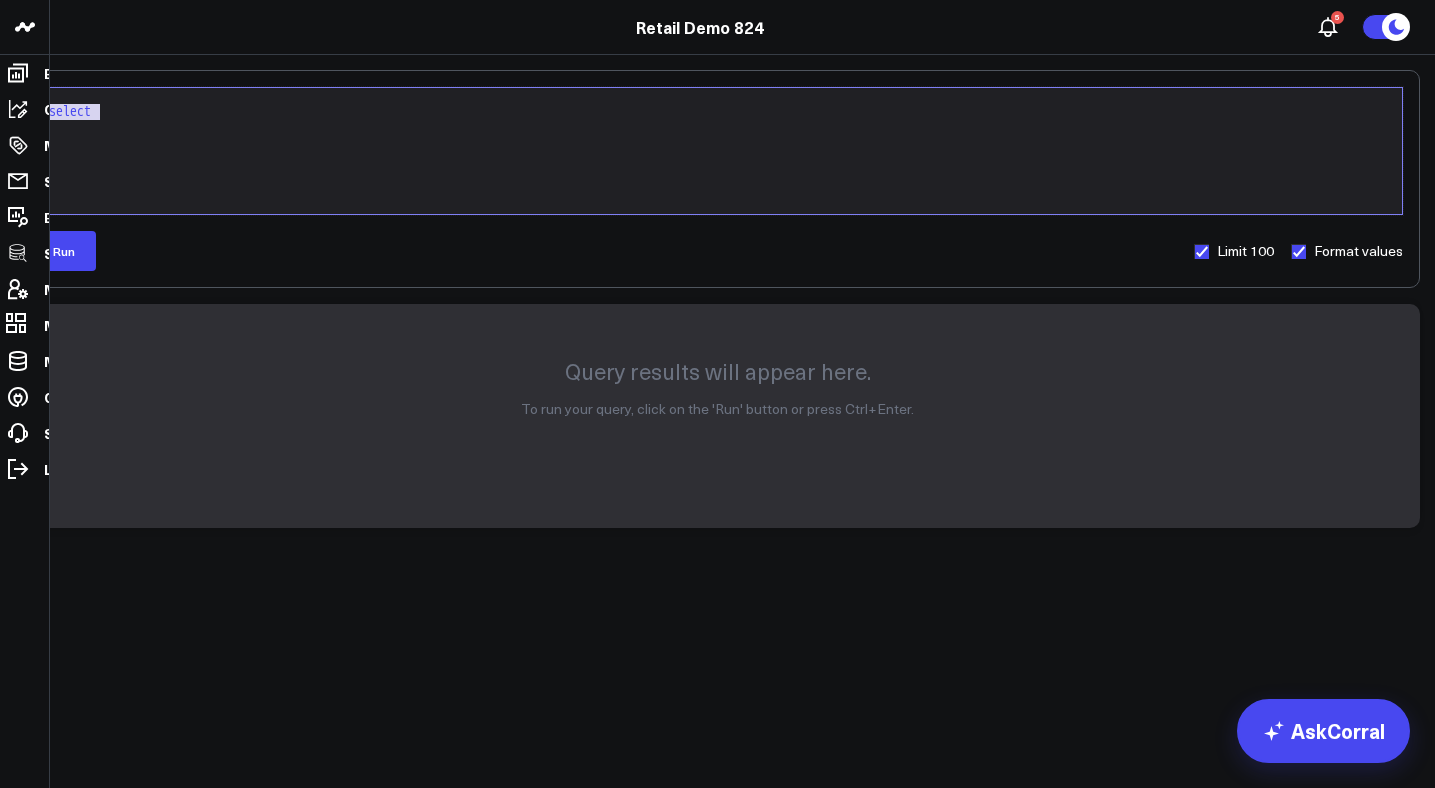 type 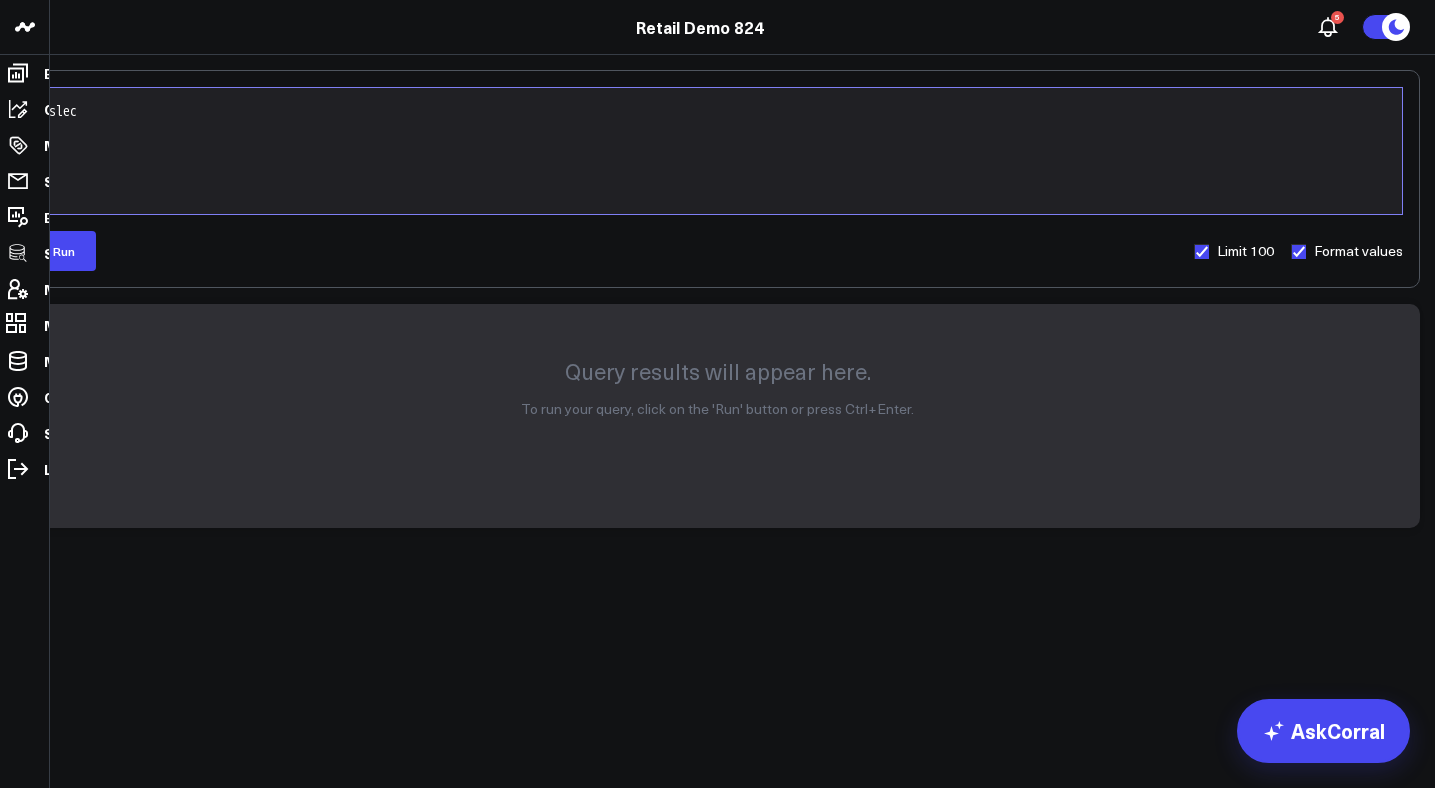 click on "Query results will appear here. To run your query, click on the 'Run' button or press Ctrl+Enter." at bounding box center (717, 408) 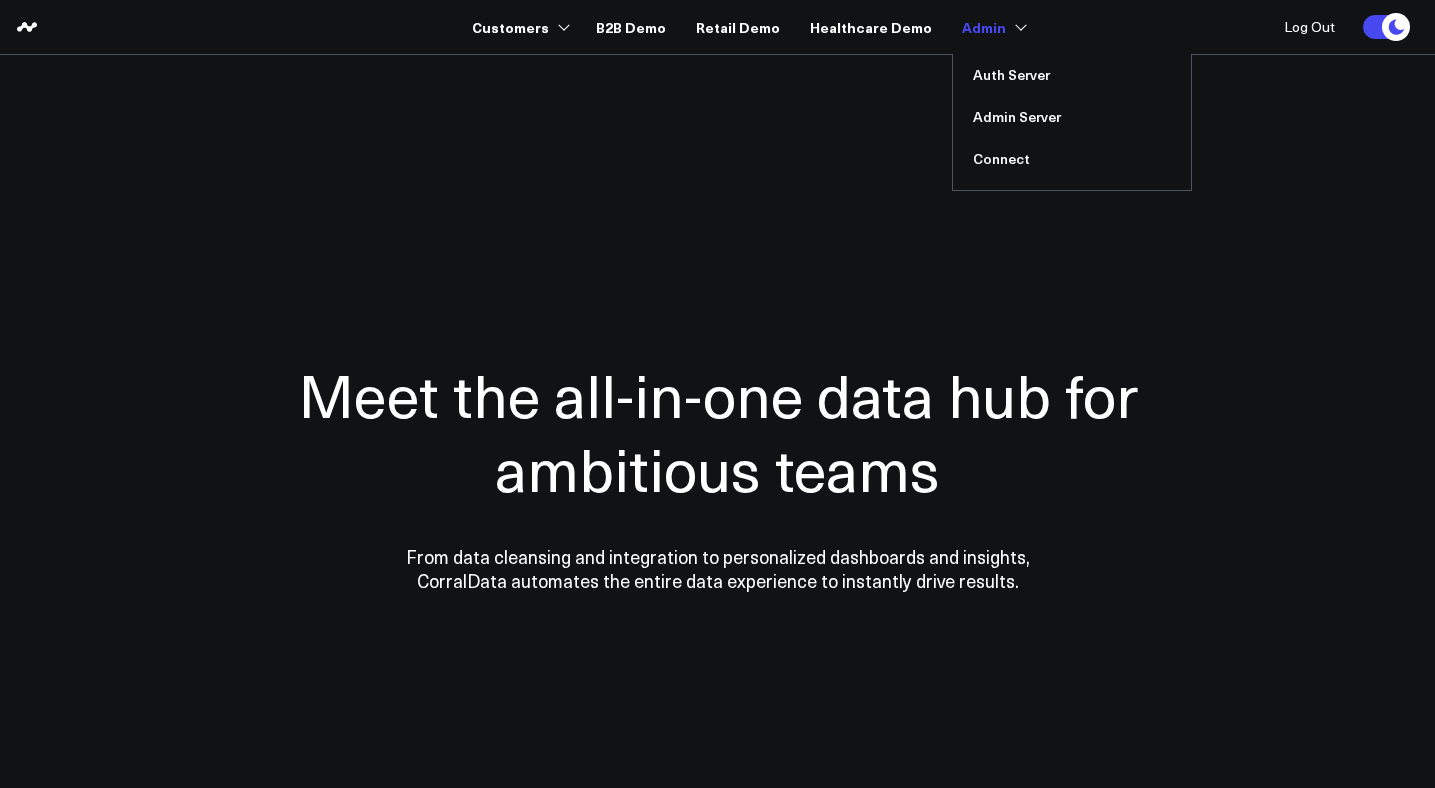scroll, scrollTop: 0, scrollLeft: 0, axis: both 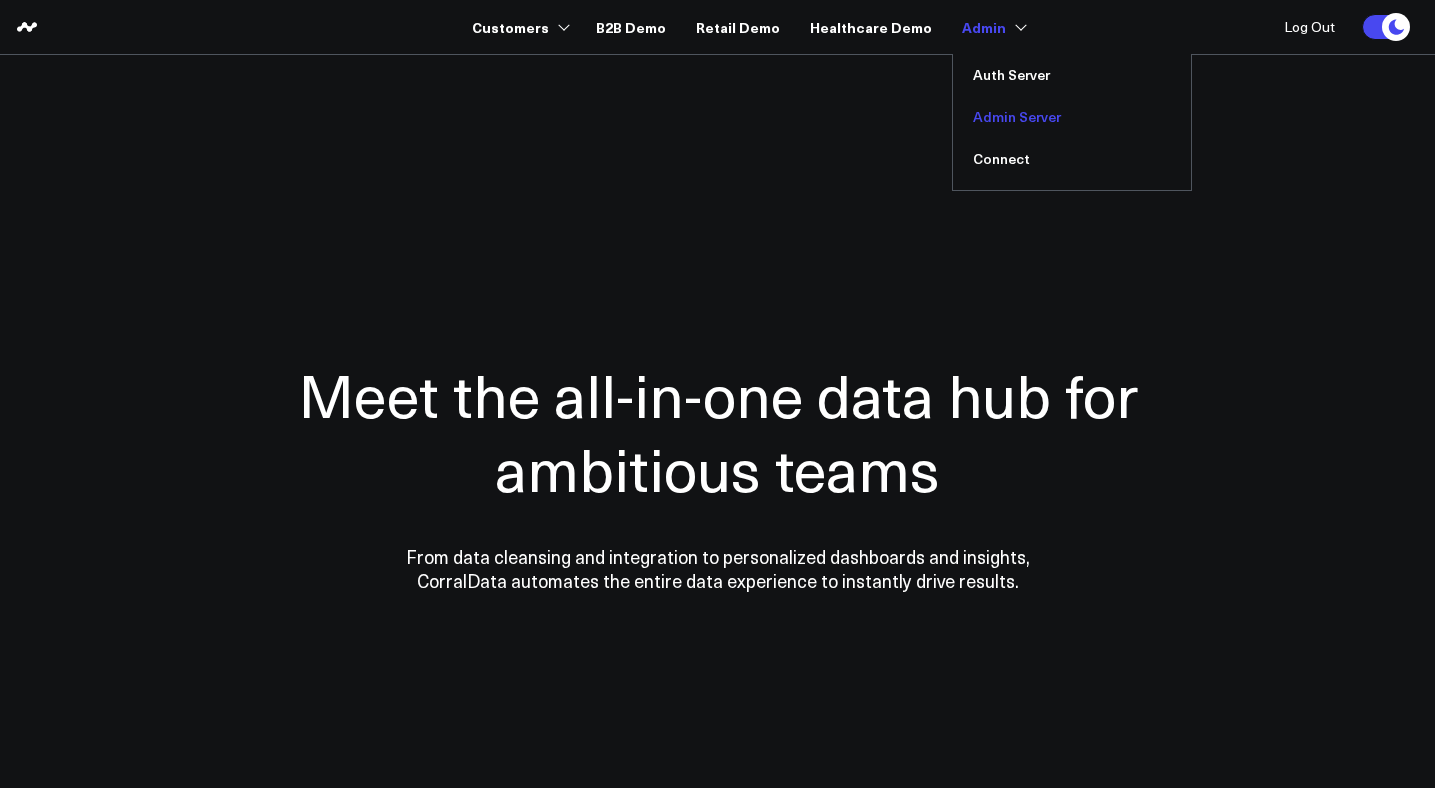 click on "Admin Server" at bounding box center (1072, 117) 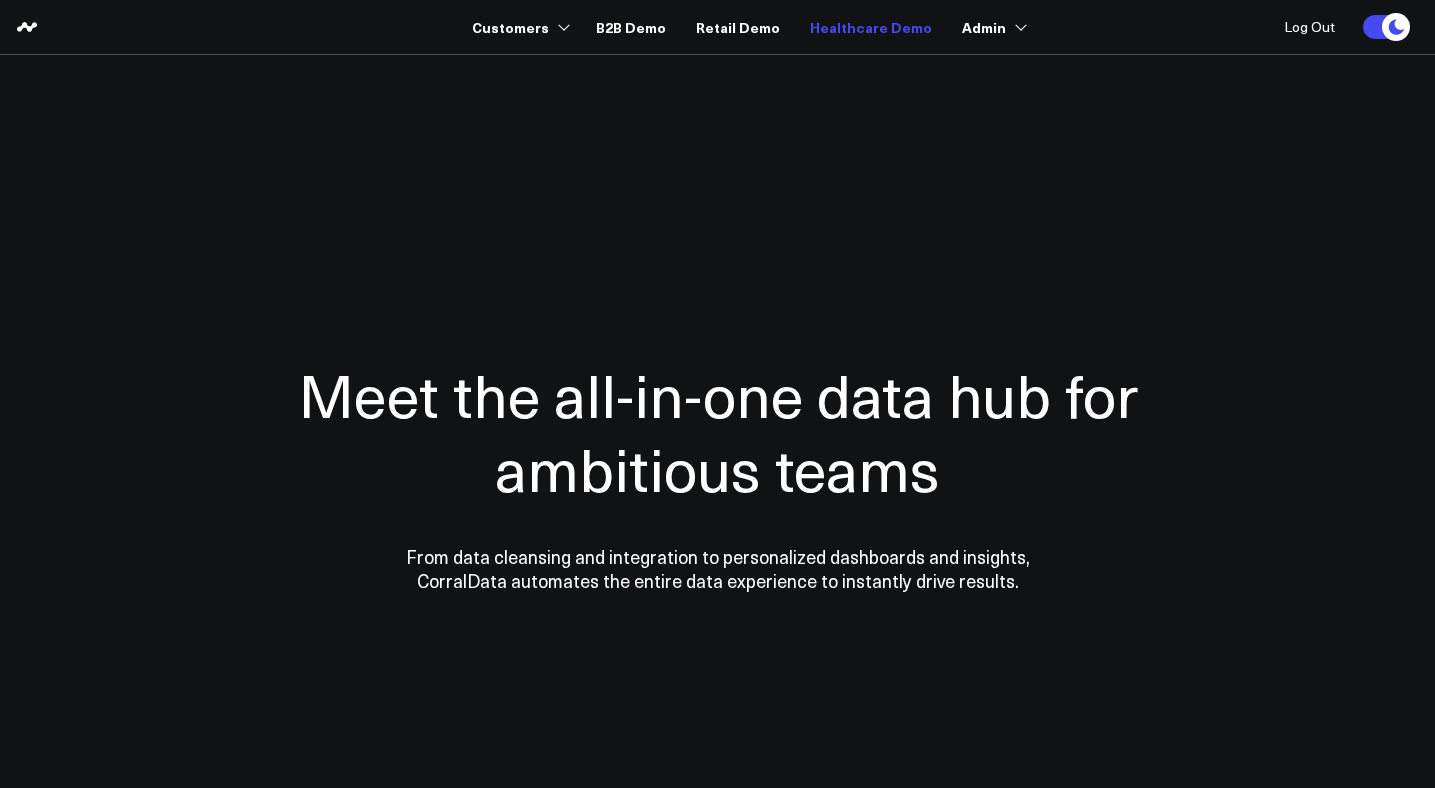 scroll, scrollTop: 0, scrollLeft: 0, axis: both 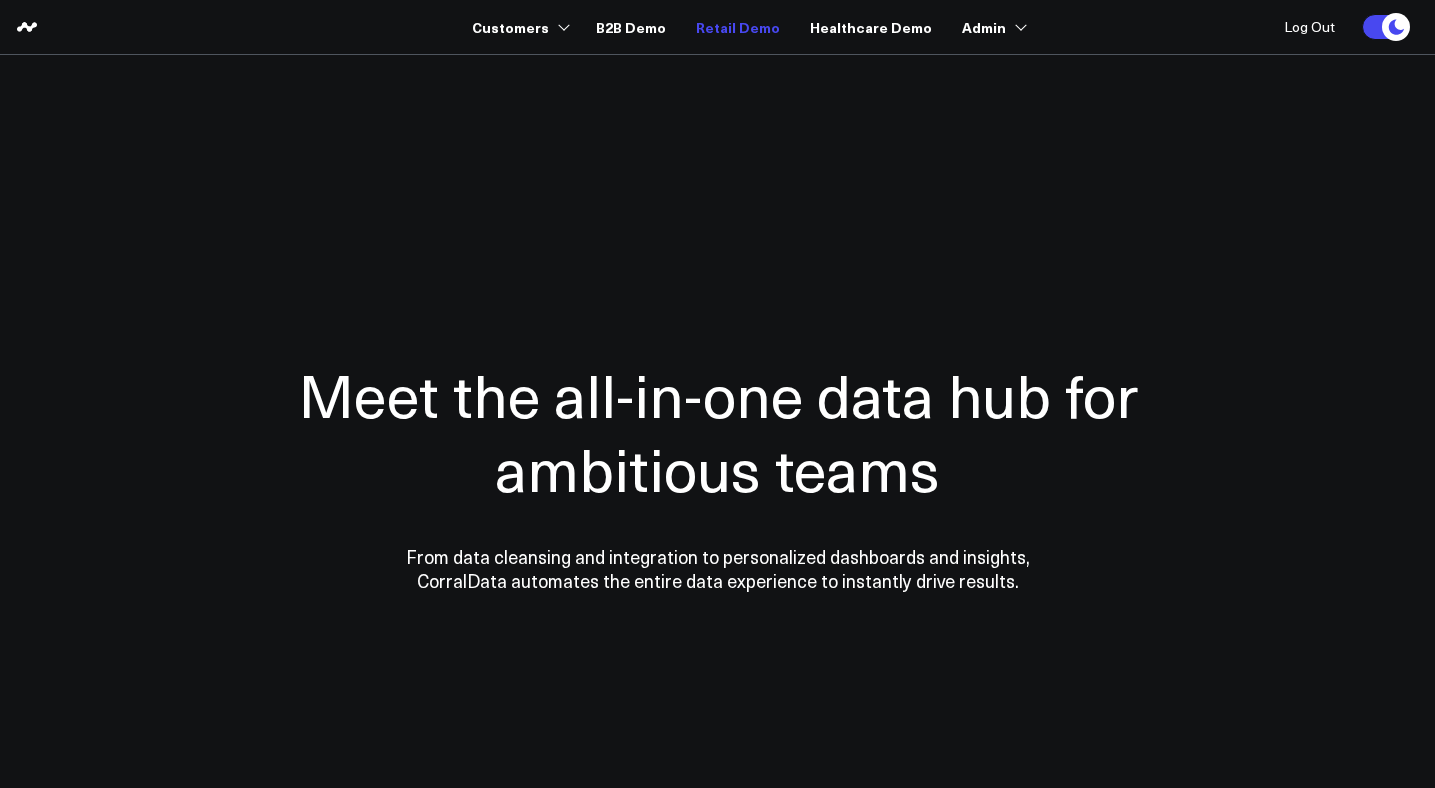 click on "Retail Demo" at bounding box center [738, 27] 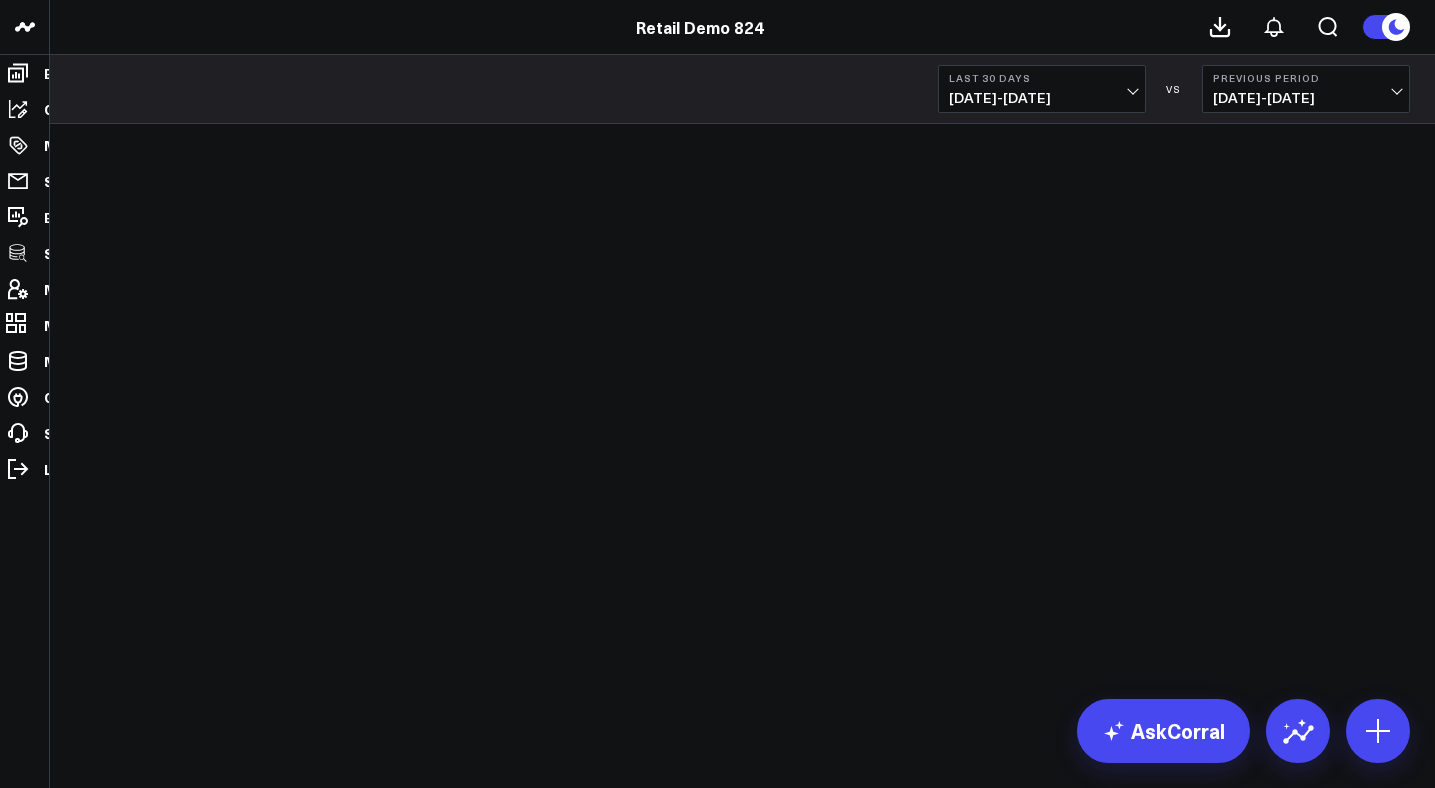 scroll, scrollTop: 0, scrollLeft: 0, axis: both 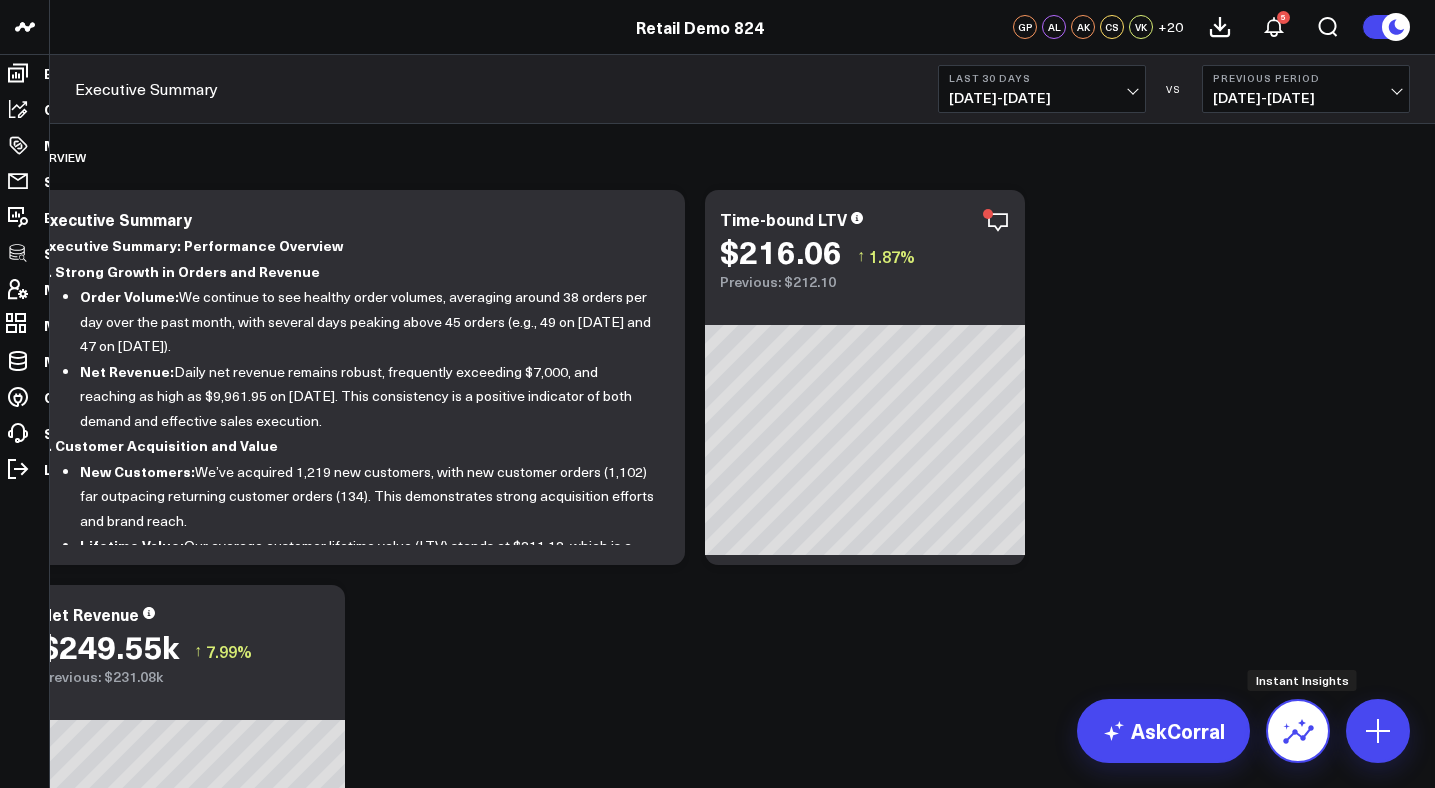 click 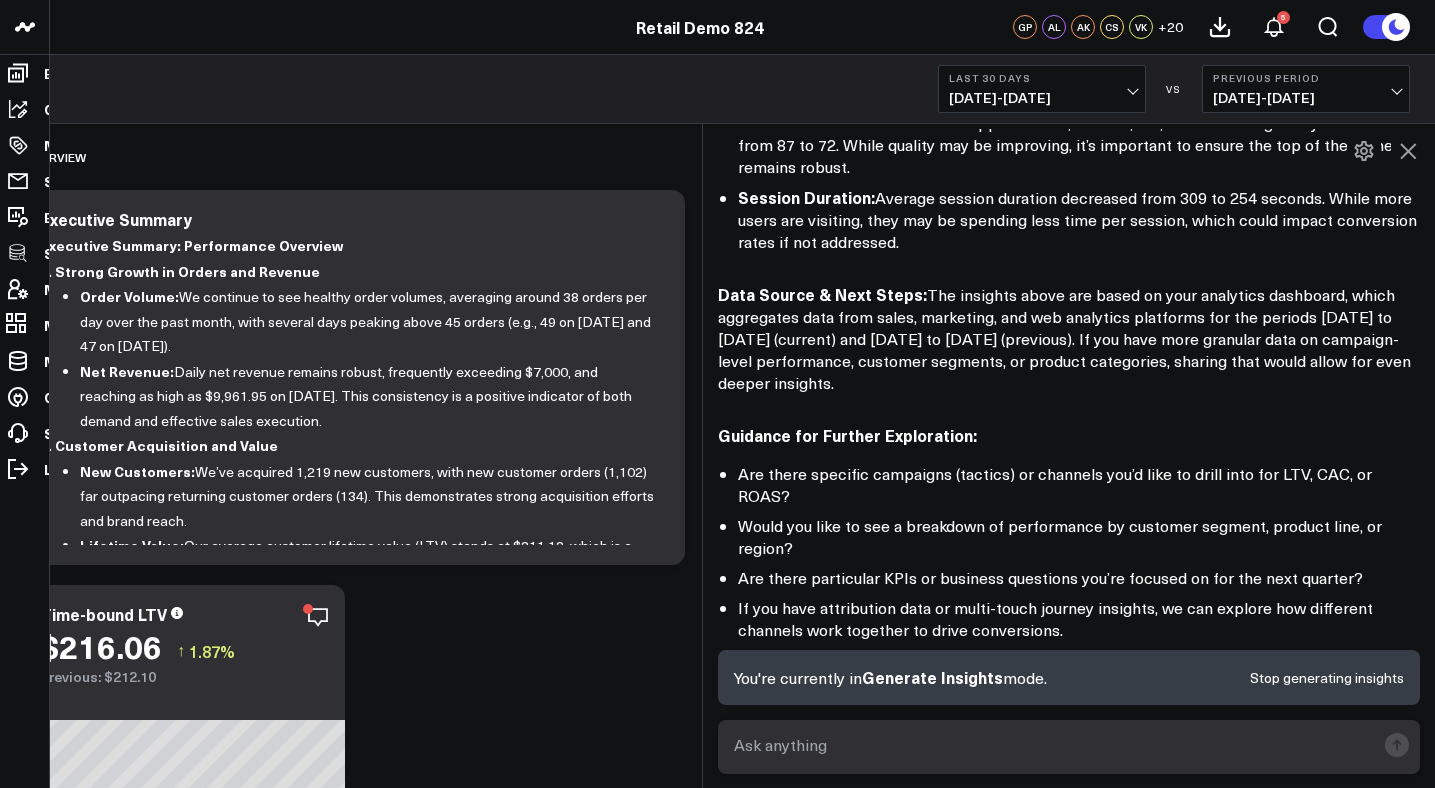 scroll, scrollTop: 1139, scrollLeft: 0, axis: vertical 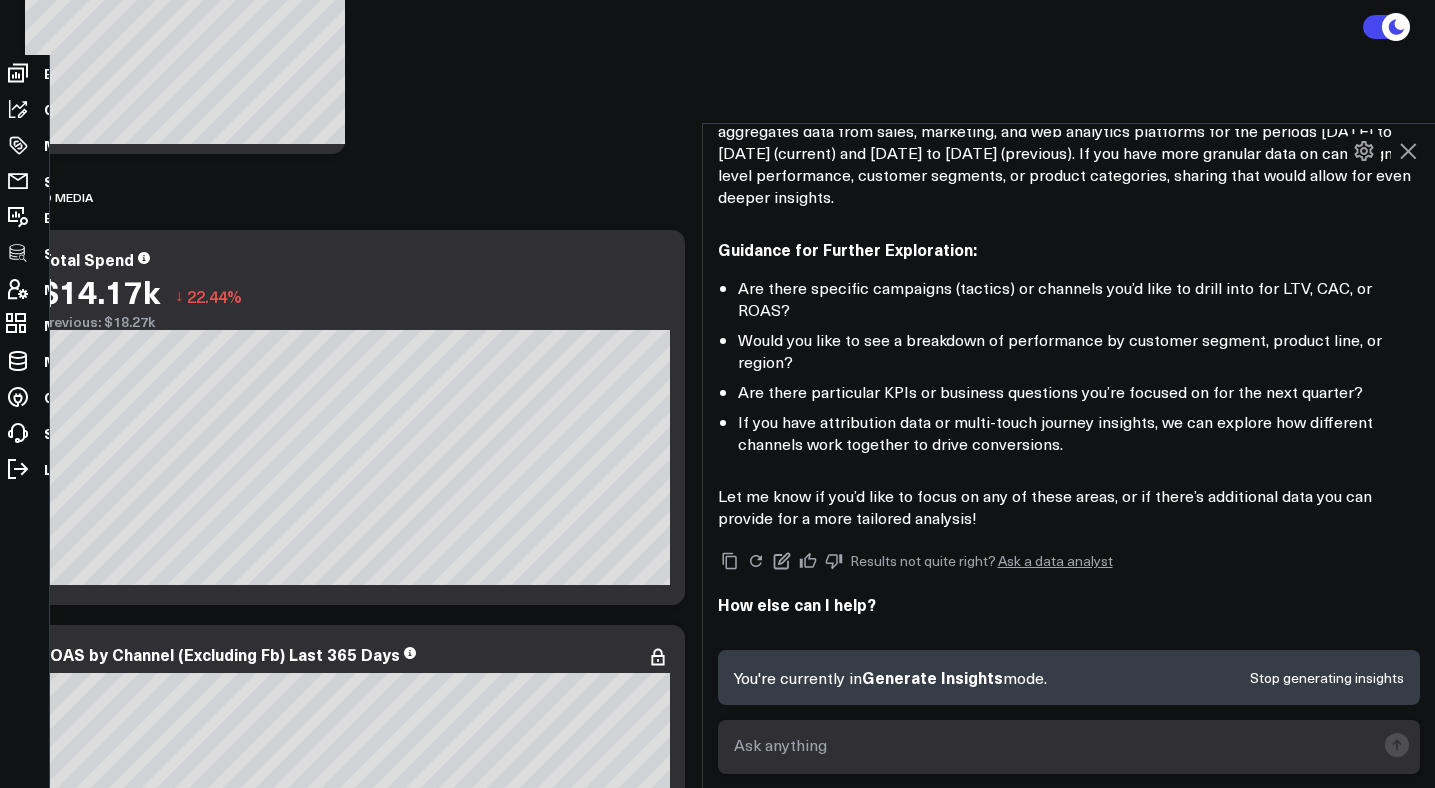 click at bounding box center [1052, 745] 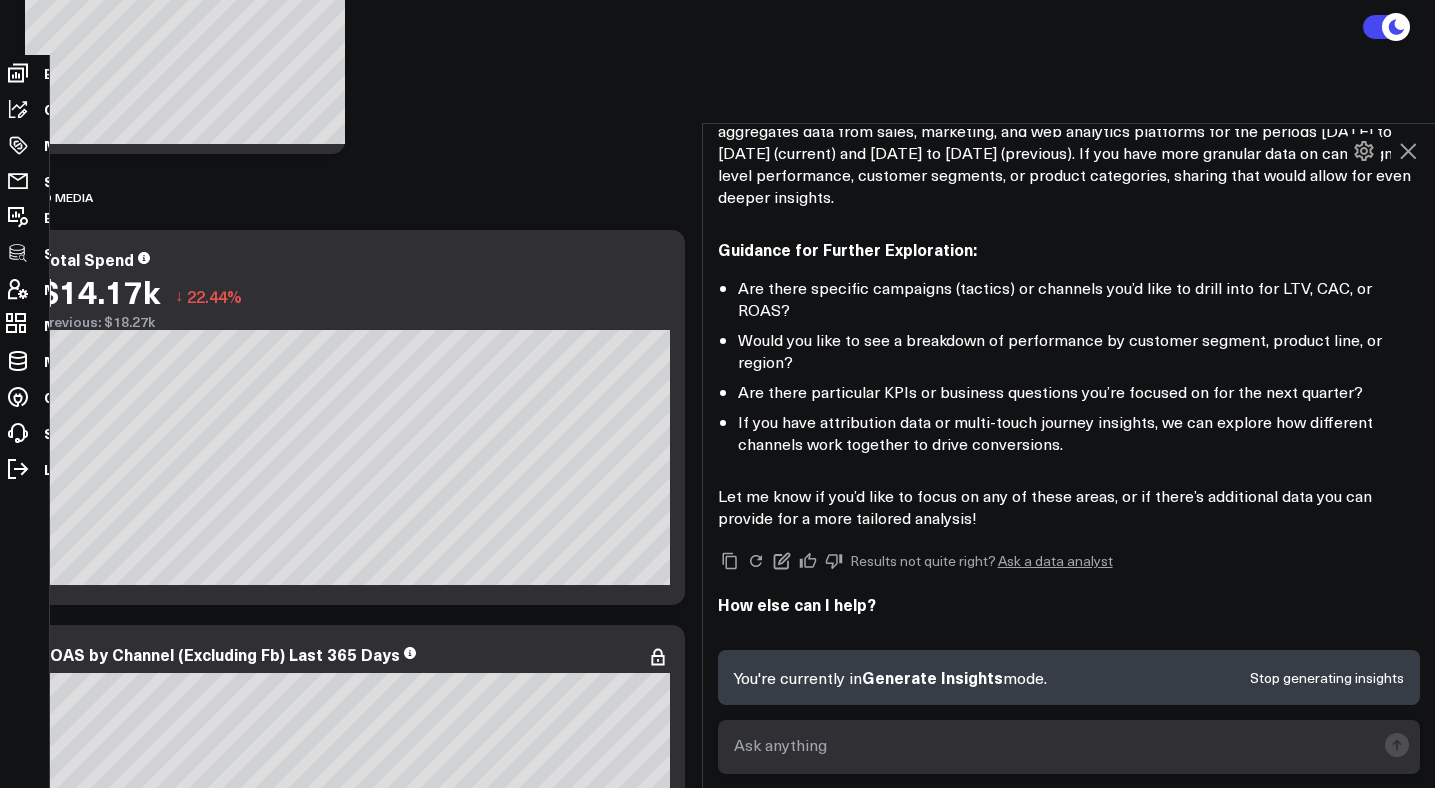 click at bounding box center [1052, 745] 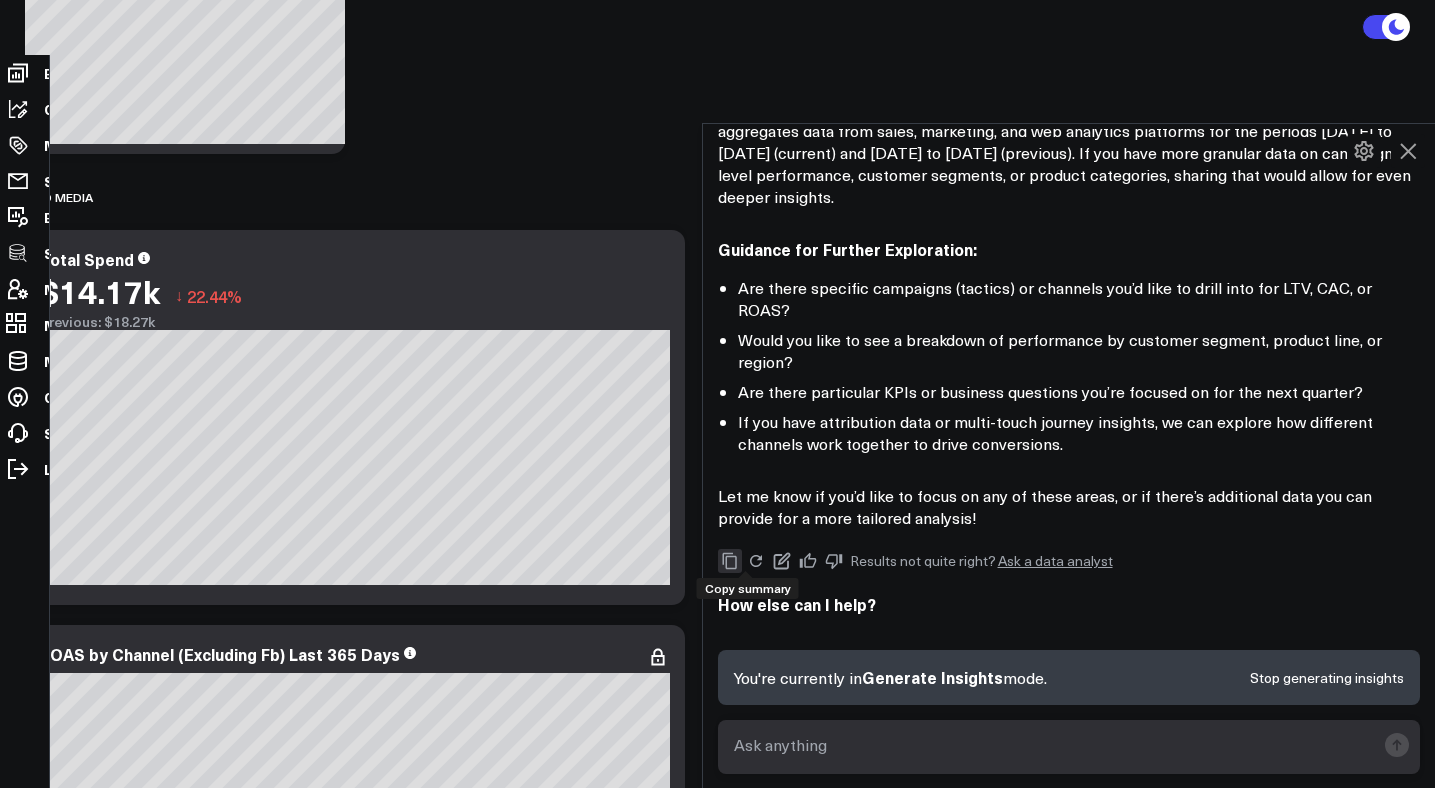 click 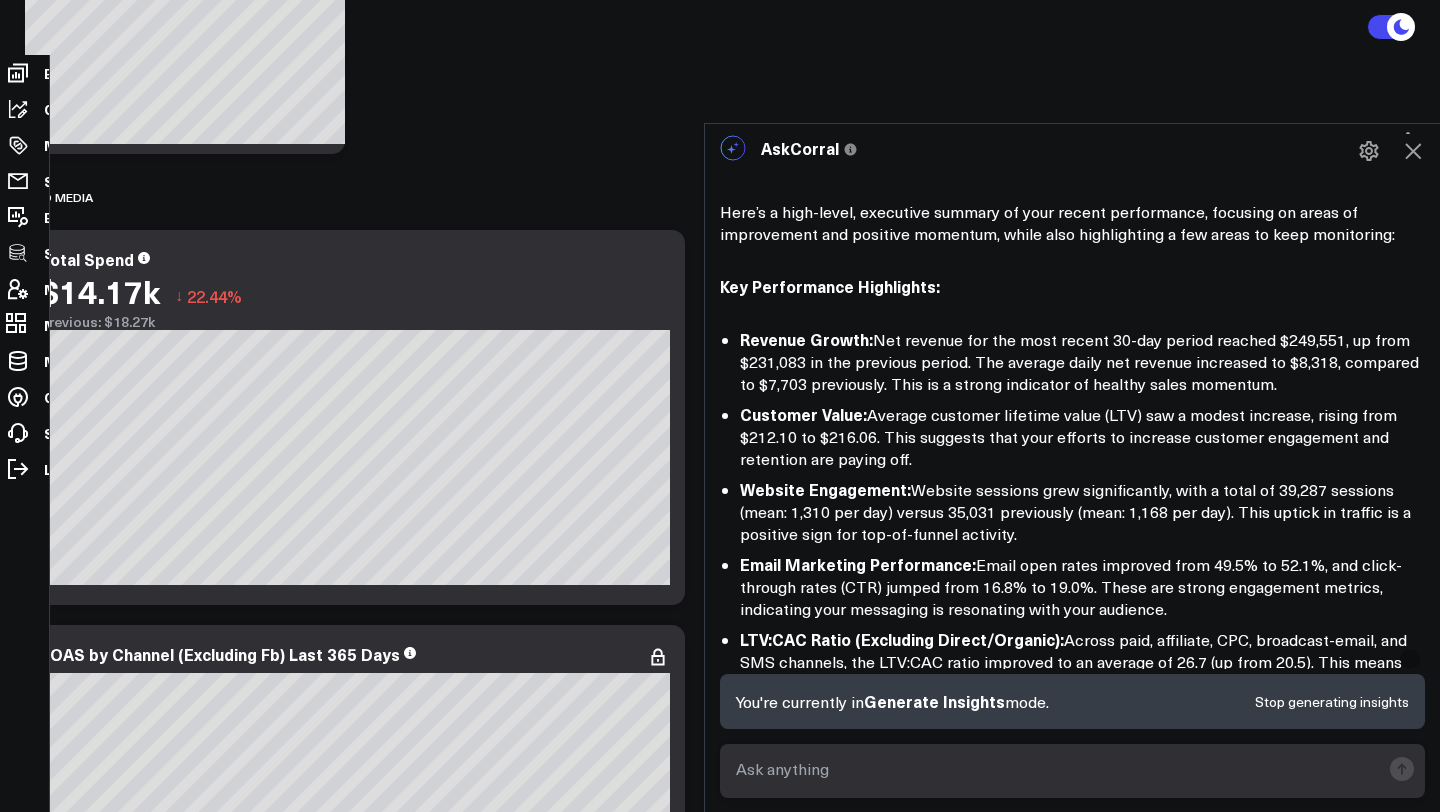 scroll, scrollTop: 0, scrollLeft: 0, axis: both 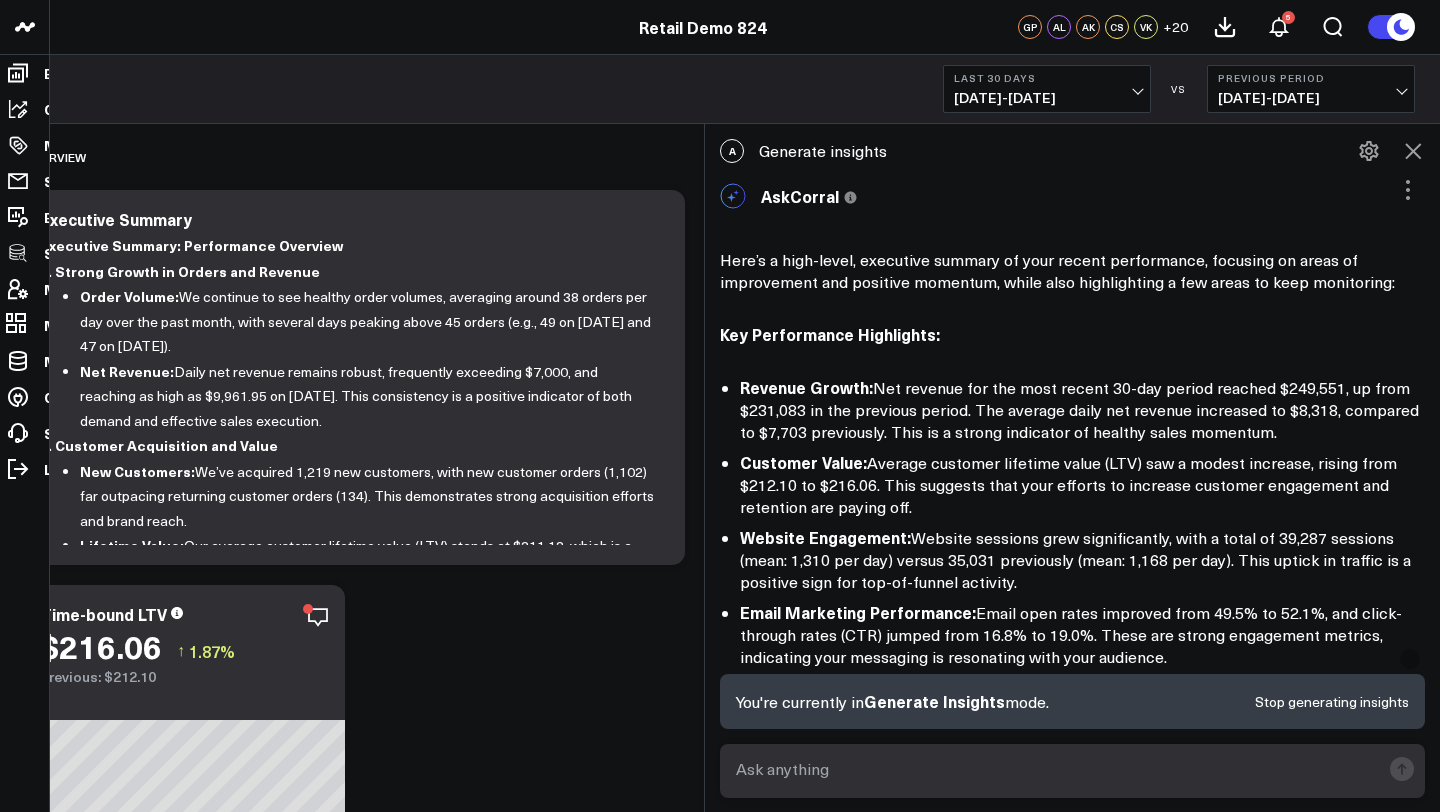 click 